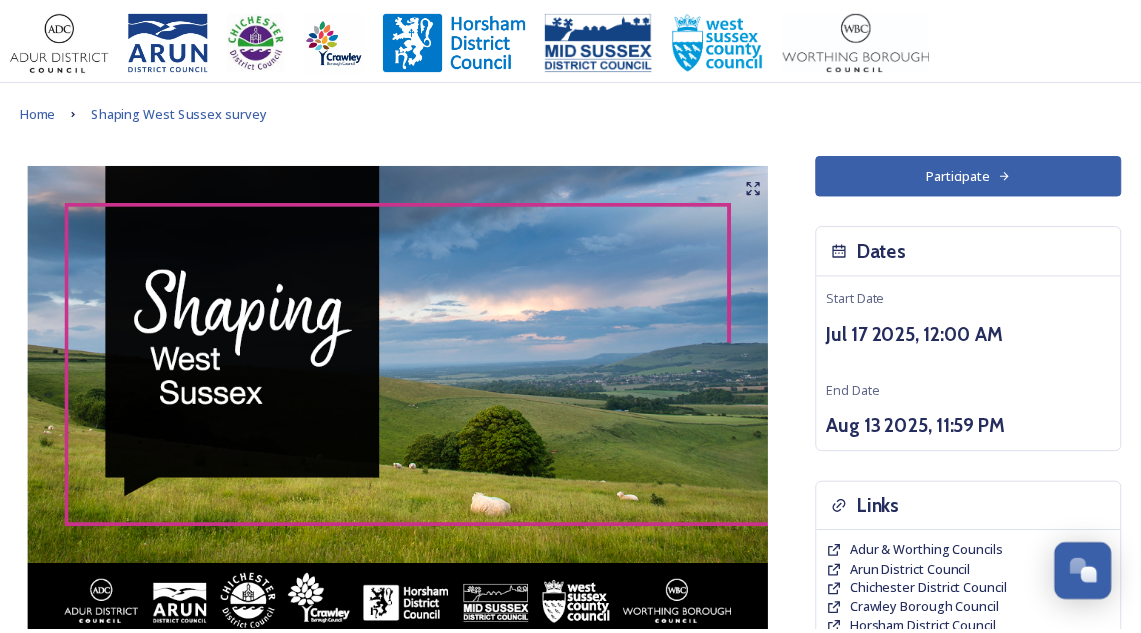 scroll, scrollTop: 0, scrollLeft: 0, axis: both 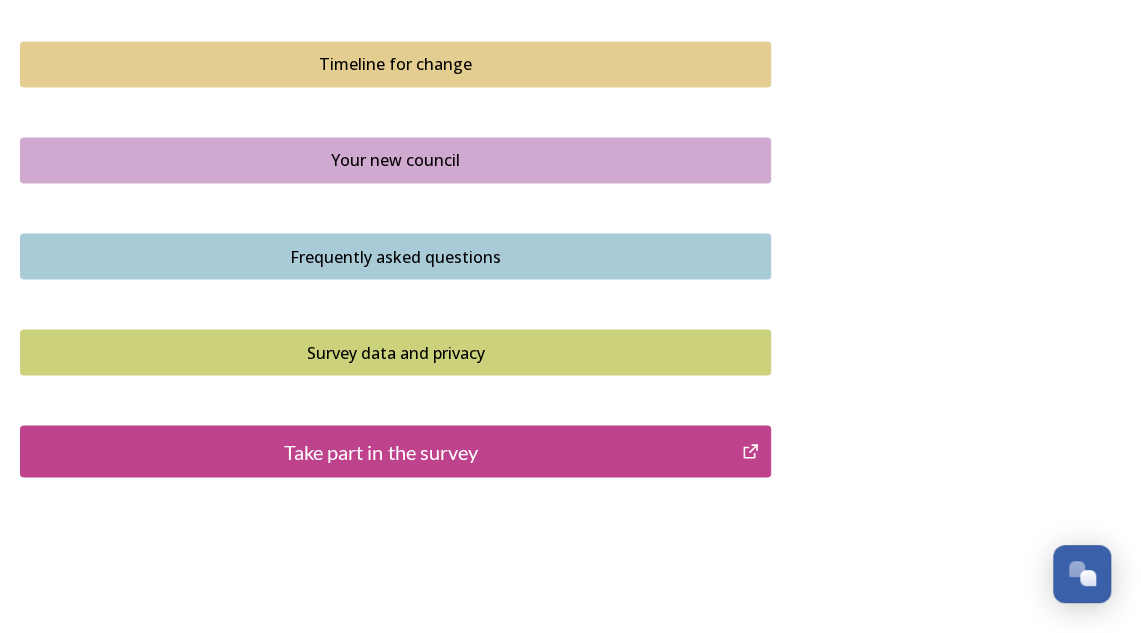 click on "Take part in the survey" at bounding box center [381, 451] 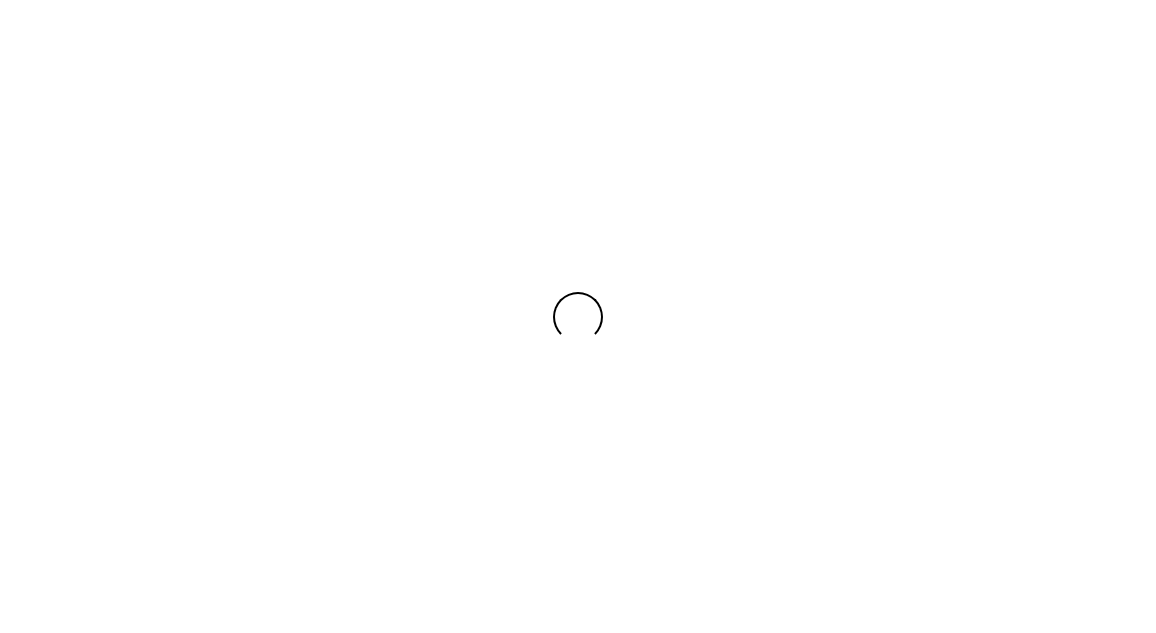 scroll, scrollTop: 0, scrollLeft: 0, axis: both 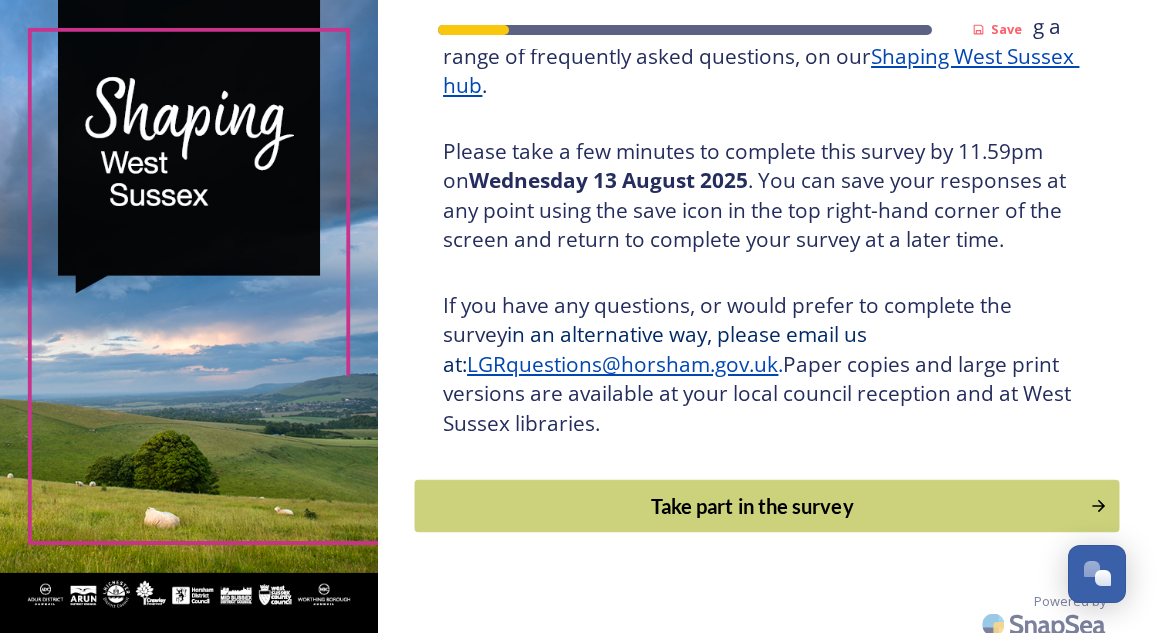 click on "Take part in the survey" at bounding box center (752, 506) 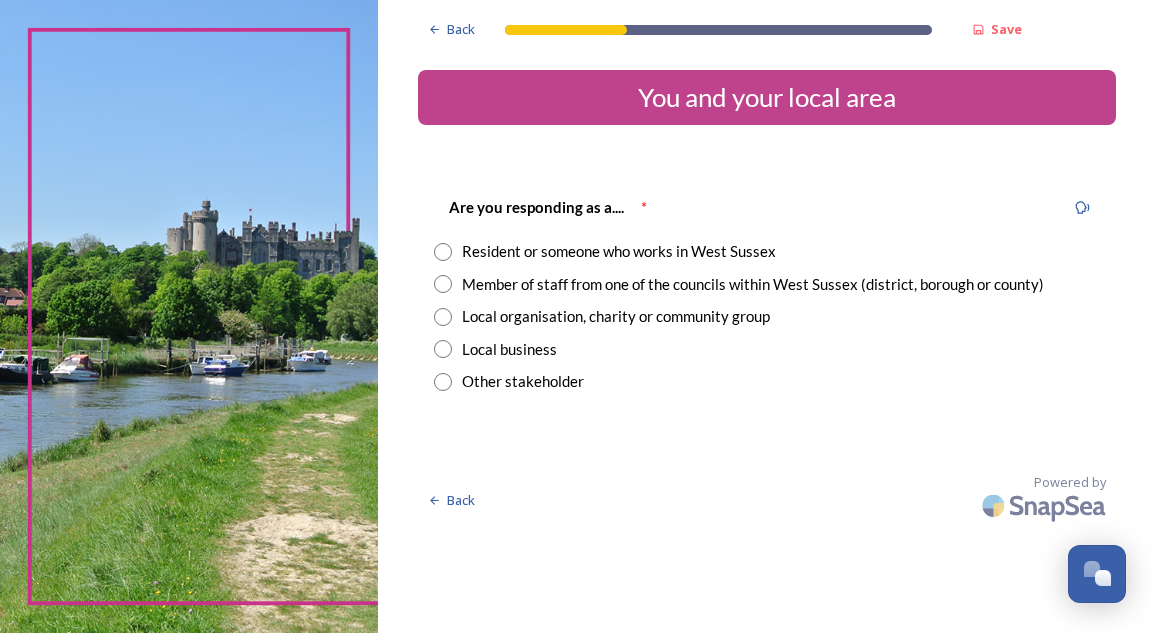 click at bounding box center [443, 252] 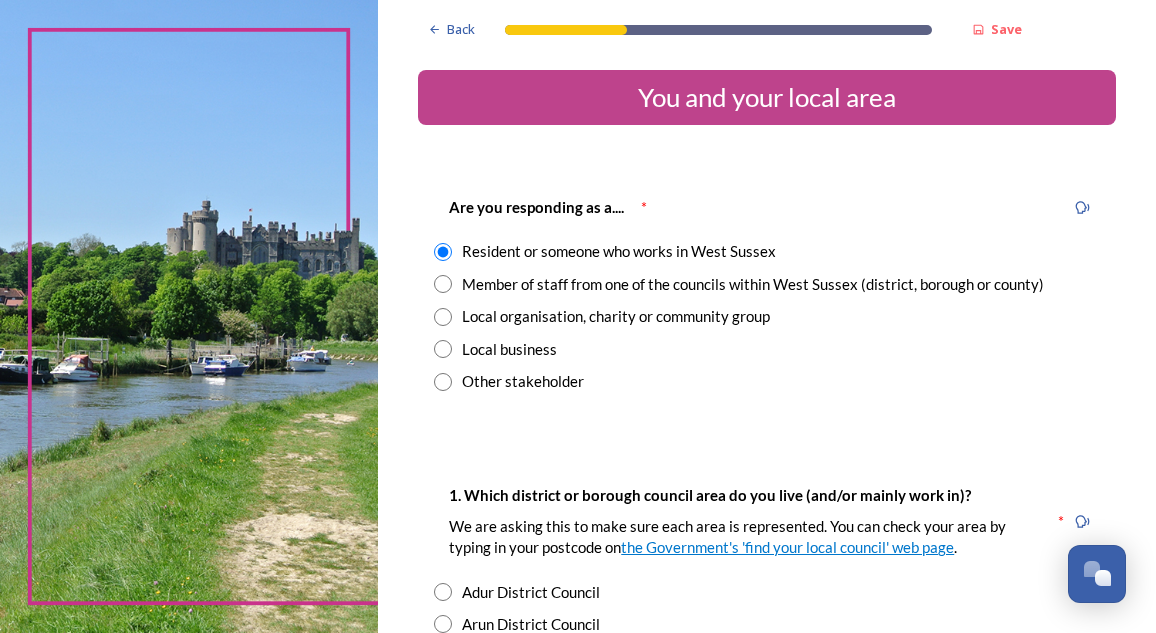 click at bounding box center (443, 284) 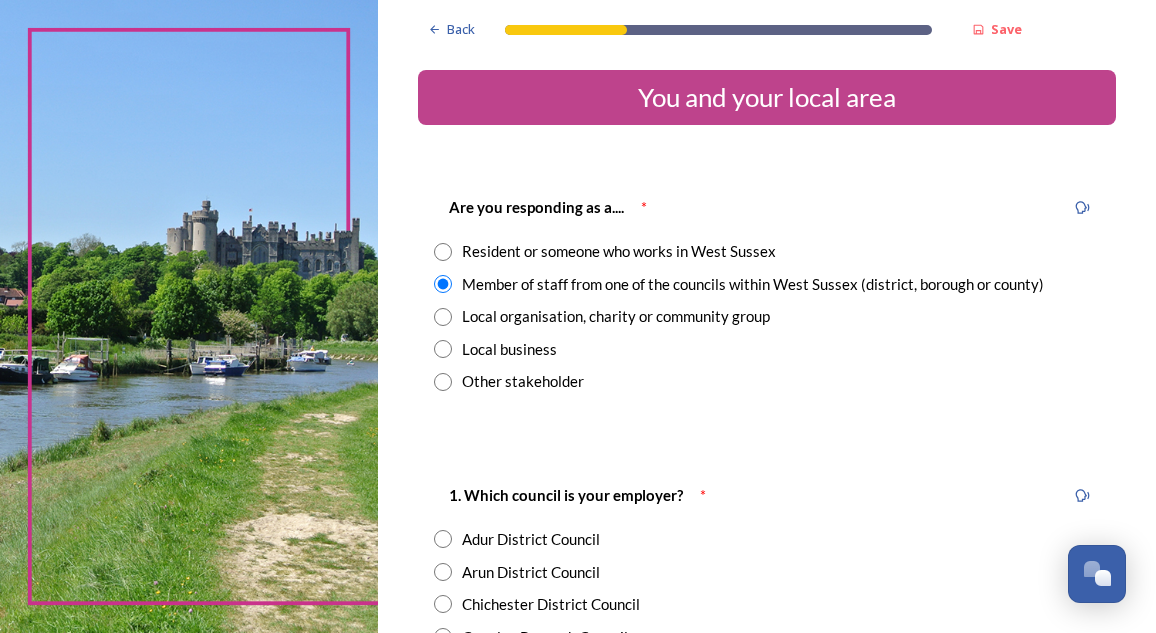 click at bounding box center (443, 349) 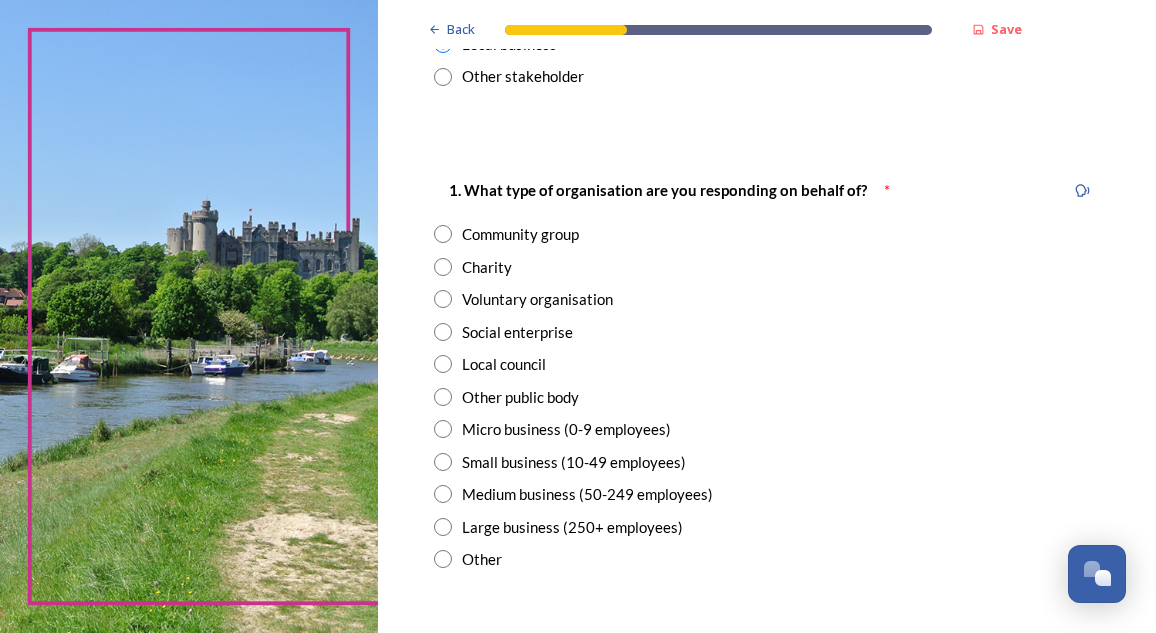 scroll, scrollTop: 322, scrollLeft: 0, axis: vertical 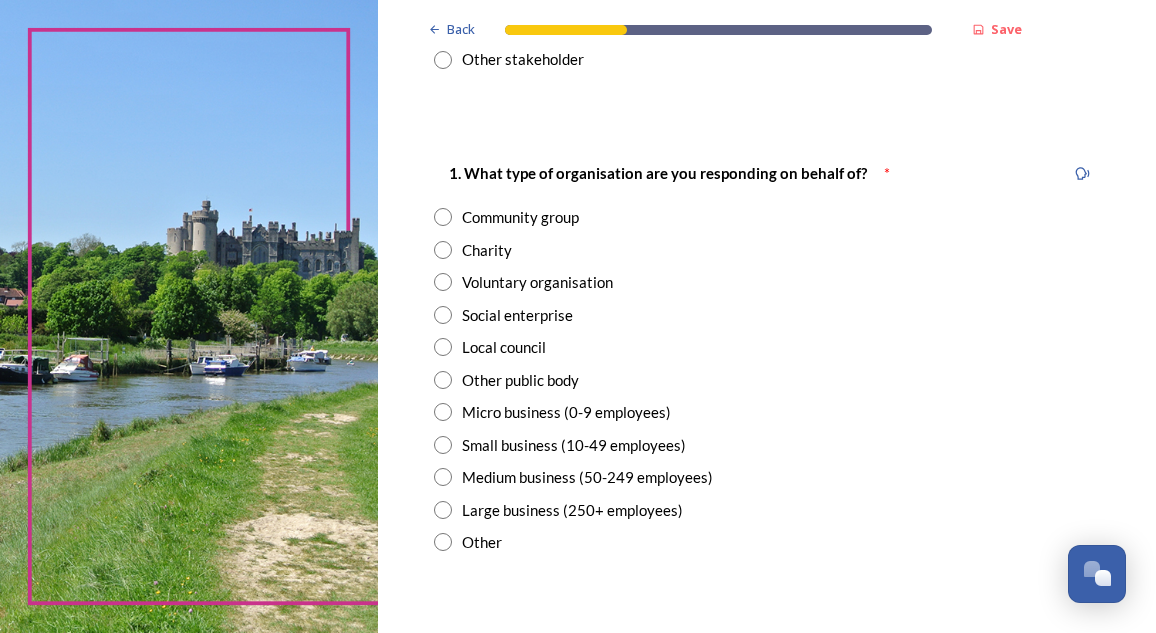 click at bounding box center (443, 412) 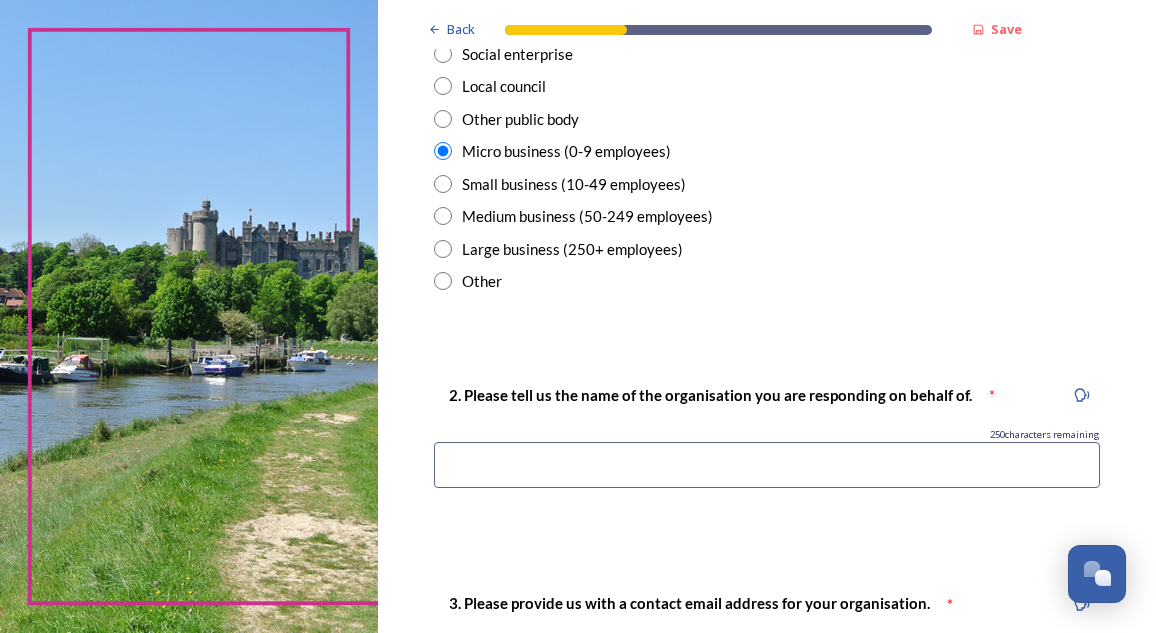 scroll, scrollTop: 585, scrollLeft: 0, axis: vertical 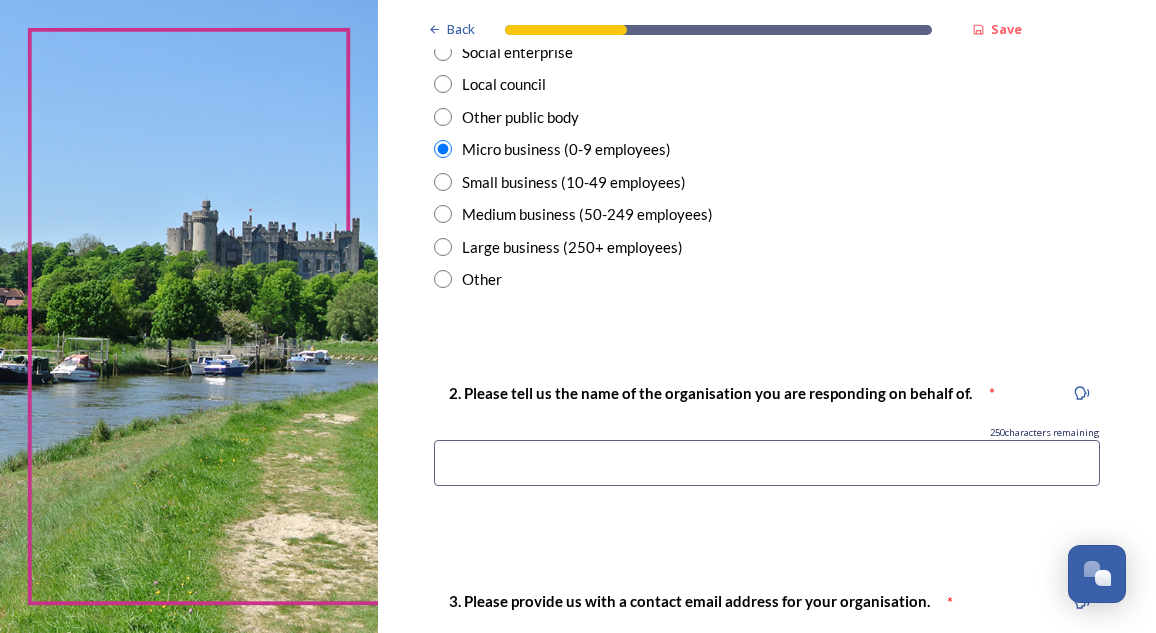click at bounding box center [767, 463] 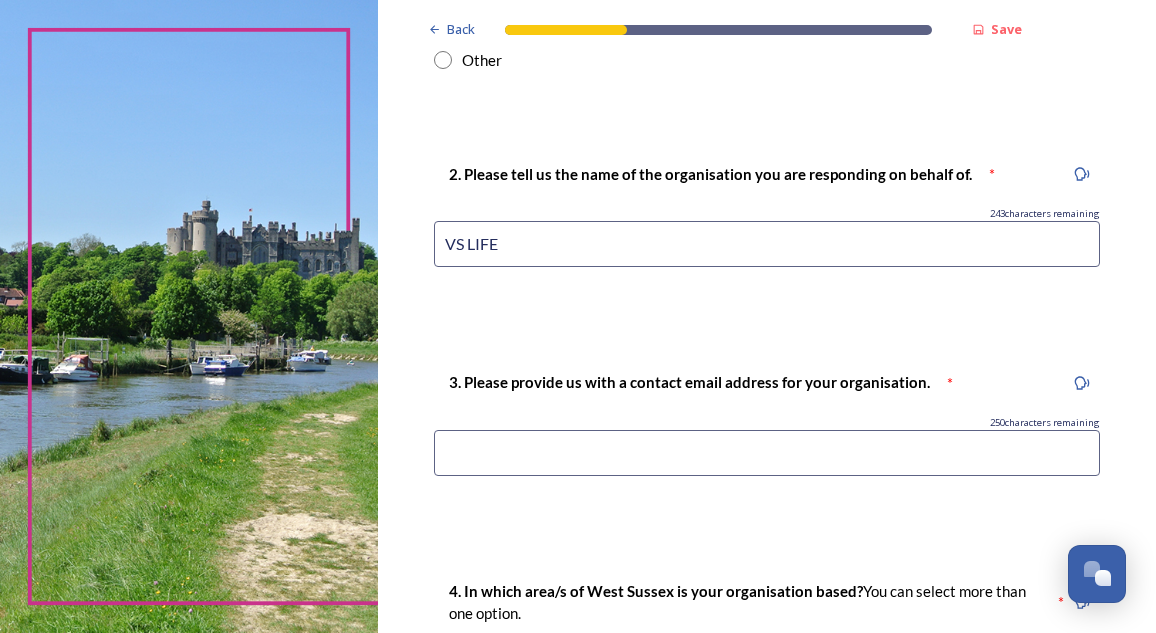 scroll, scrollTop: 841, scrollLeft: 0, axis: vertical 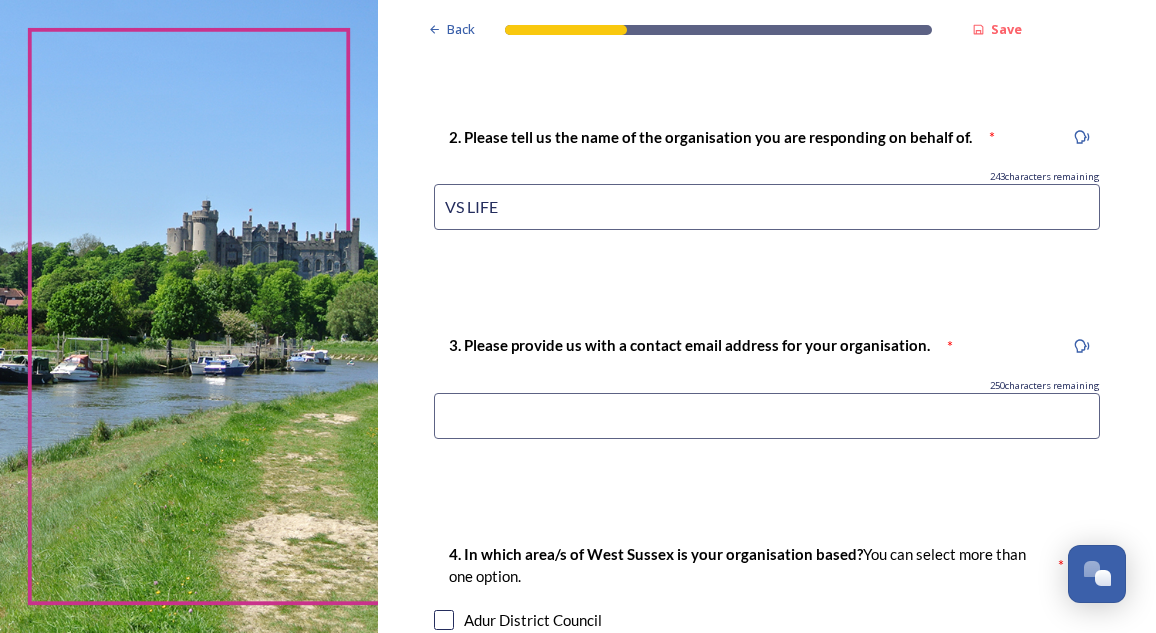 type on "VS LIFE" 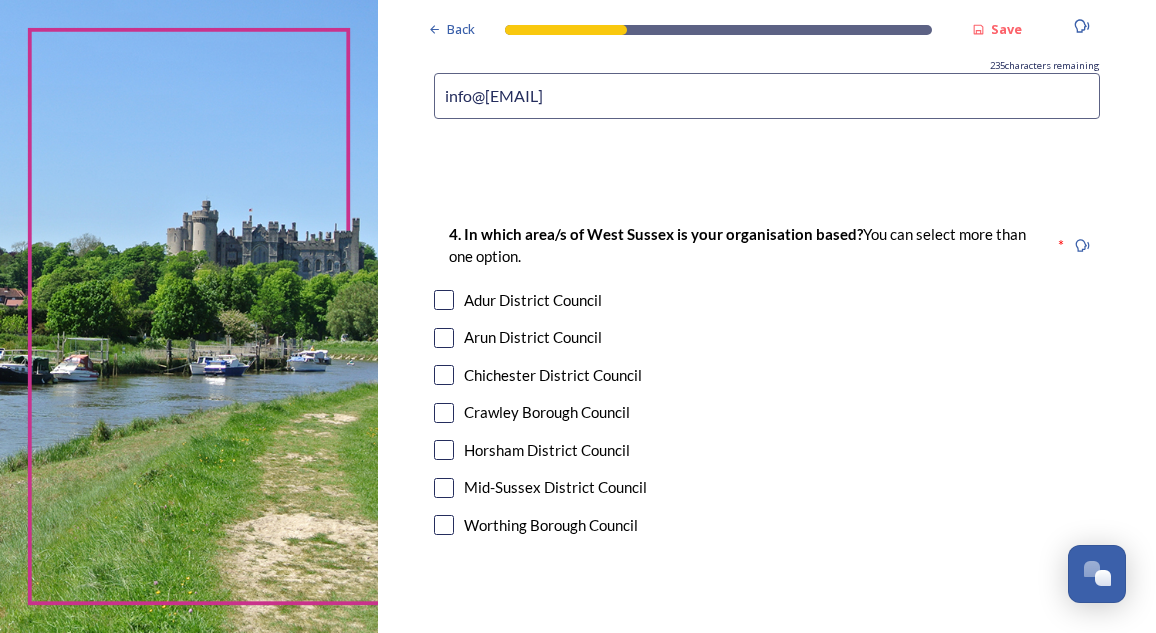 scroll, scrollTop: 1166, scrollLeft: 0, axis: vertical 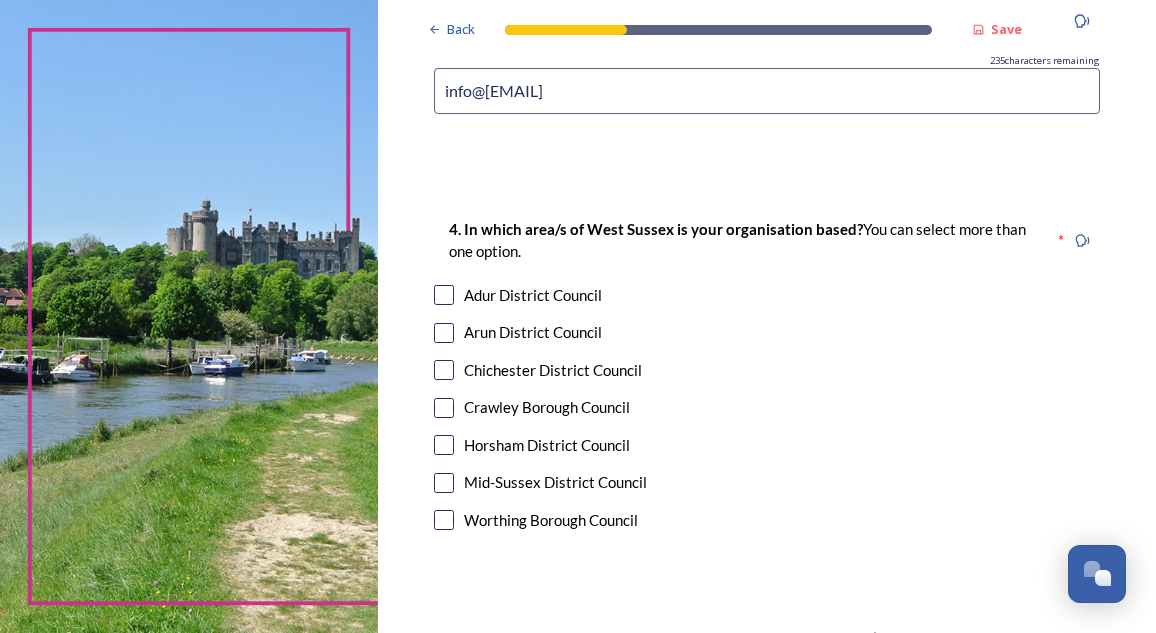 type on "info@[EMAIL]" 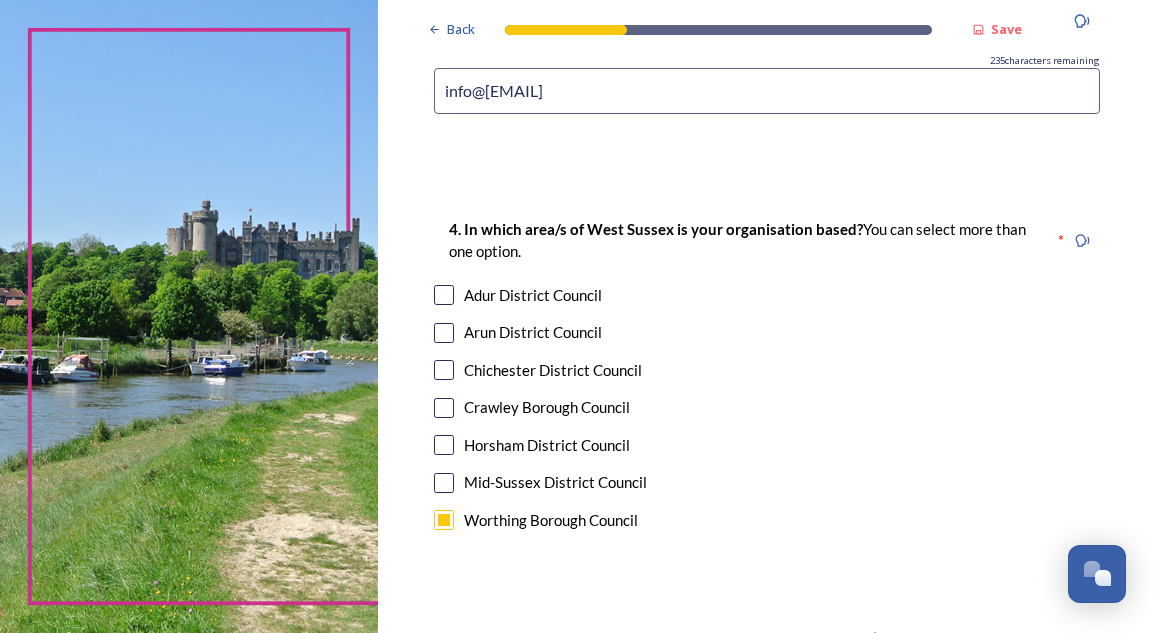 click at bounding box center (444, 333) 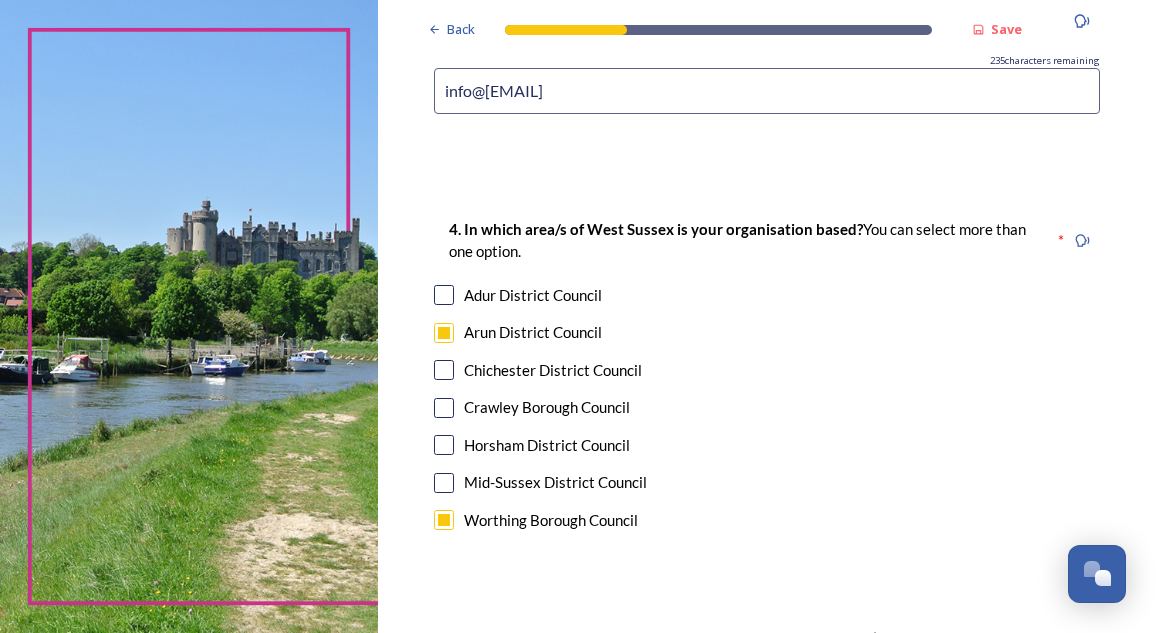 click at bounding box center [444, 295] 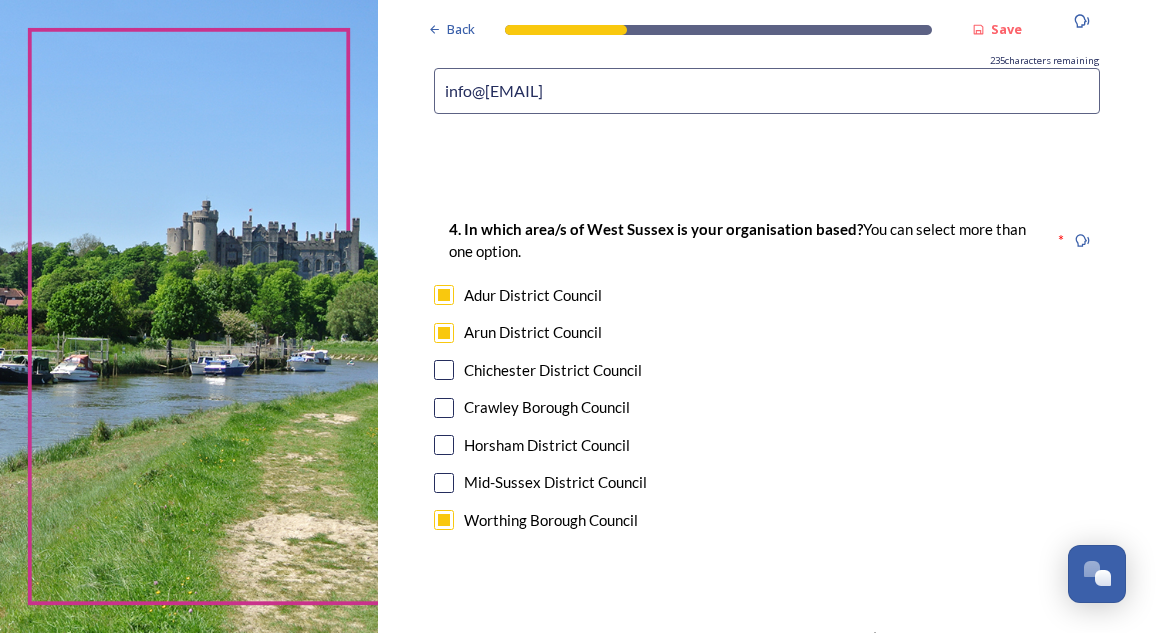 click at bounding box center (444, 445) 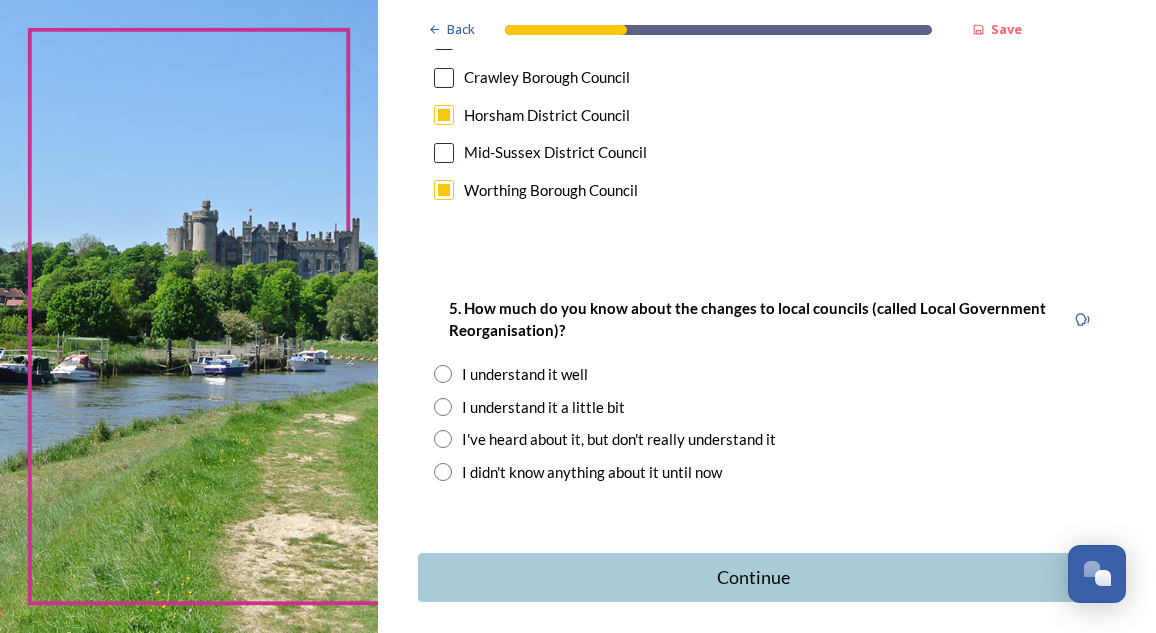 scroll, scrollTop: 1530, scrollLeft: 0, axis: vertical 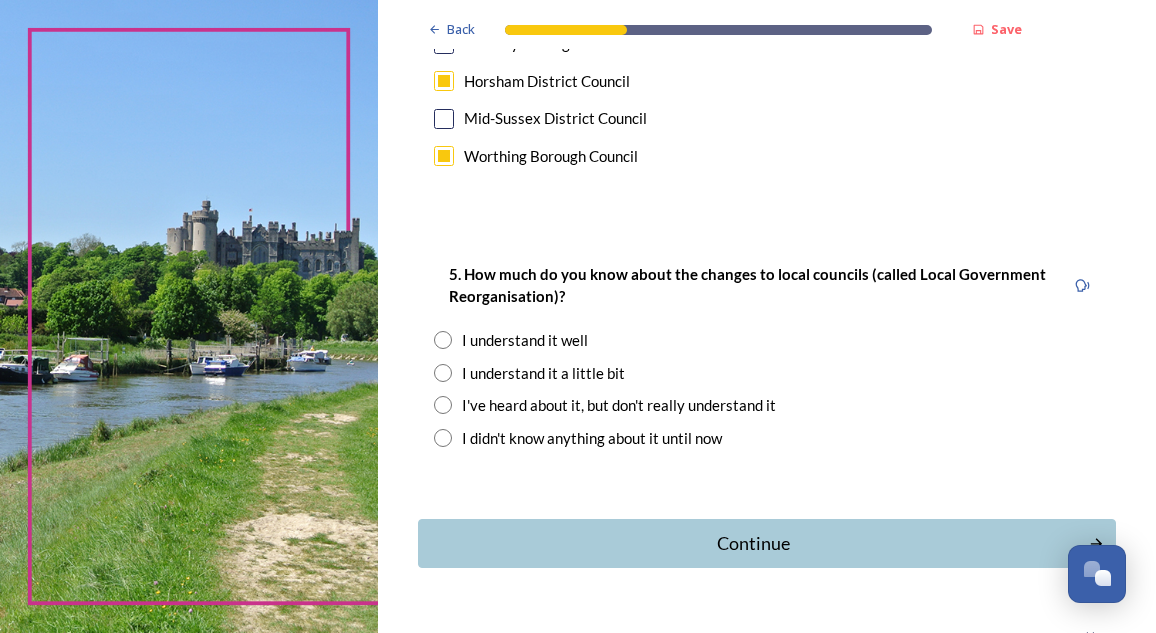 click at bounding box center (443, 438) 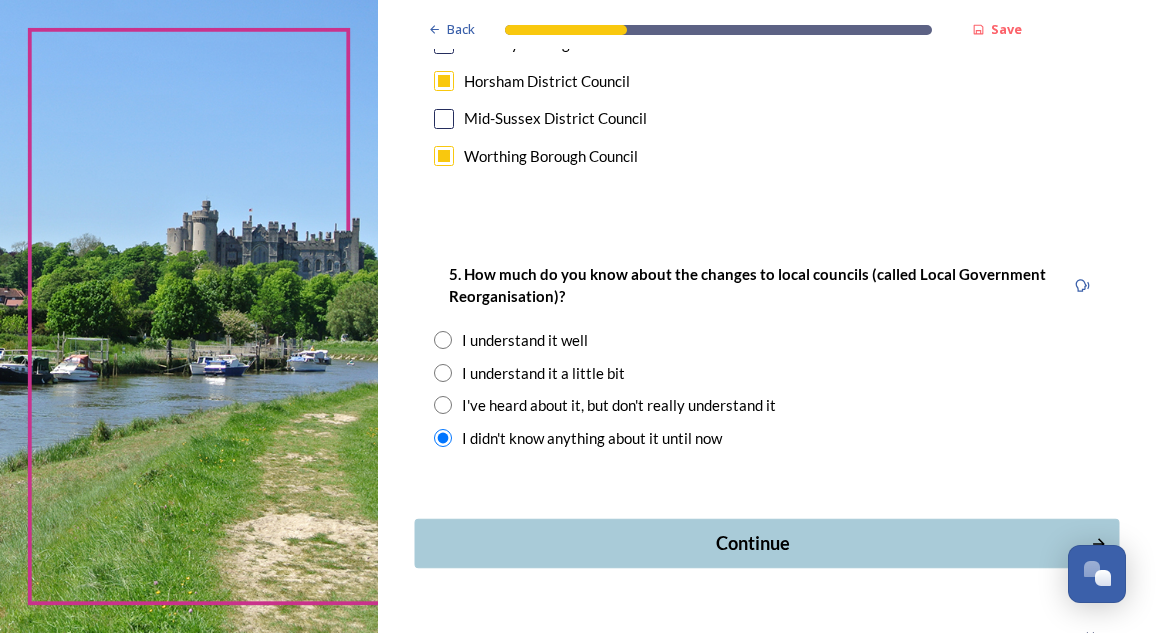 click on "Continue" at bounding box center (753, 543) 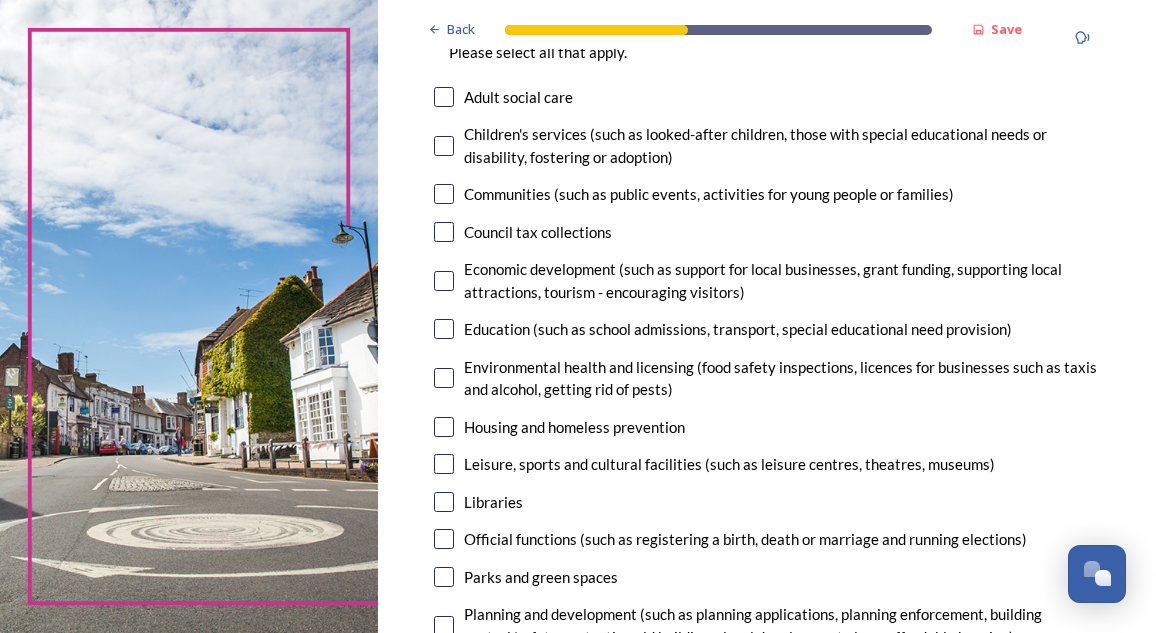 scroll, scrollTop: 189, scrollLeft: 0, axis: vertical 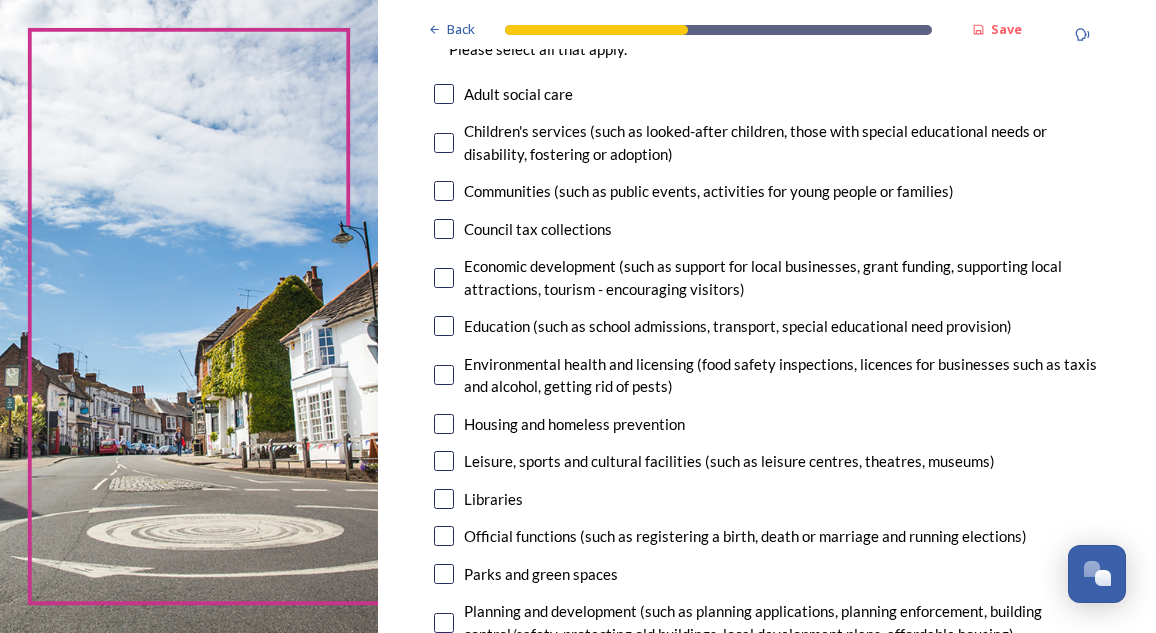 click at bounding box center [444, 191] 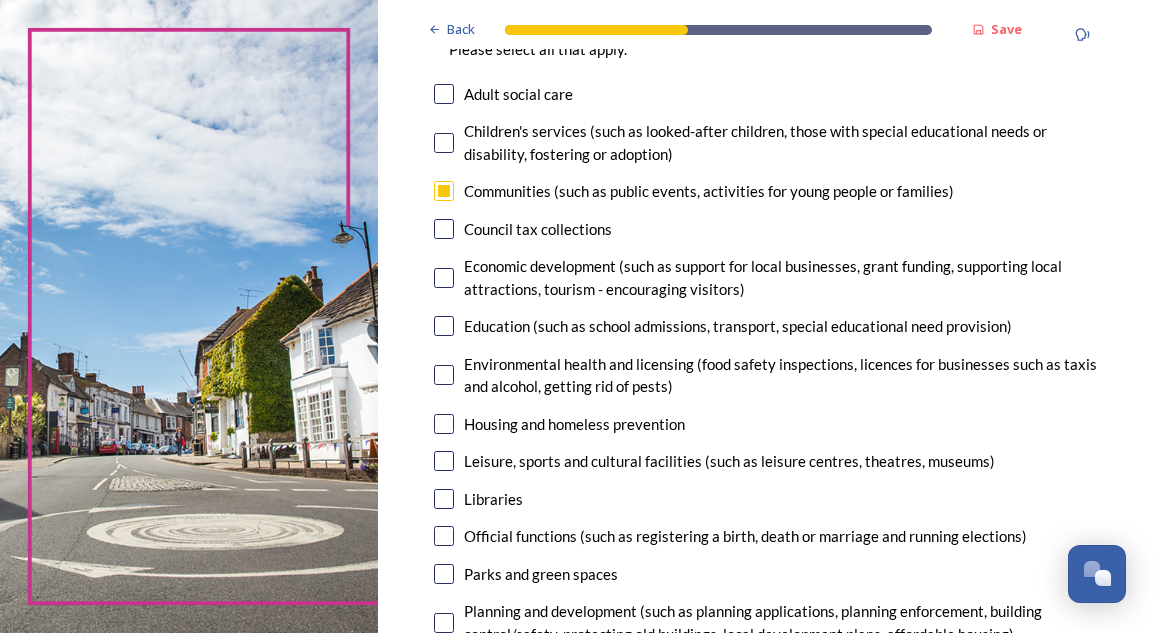 click at bounding box center [444, 278] 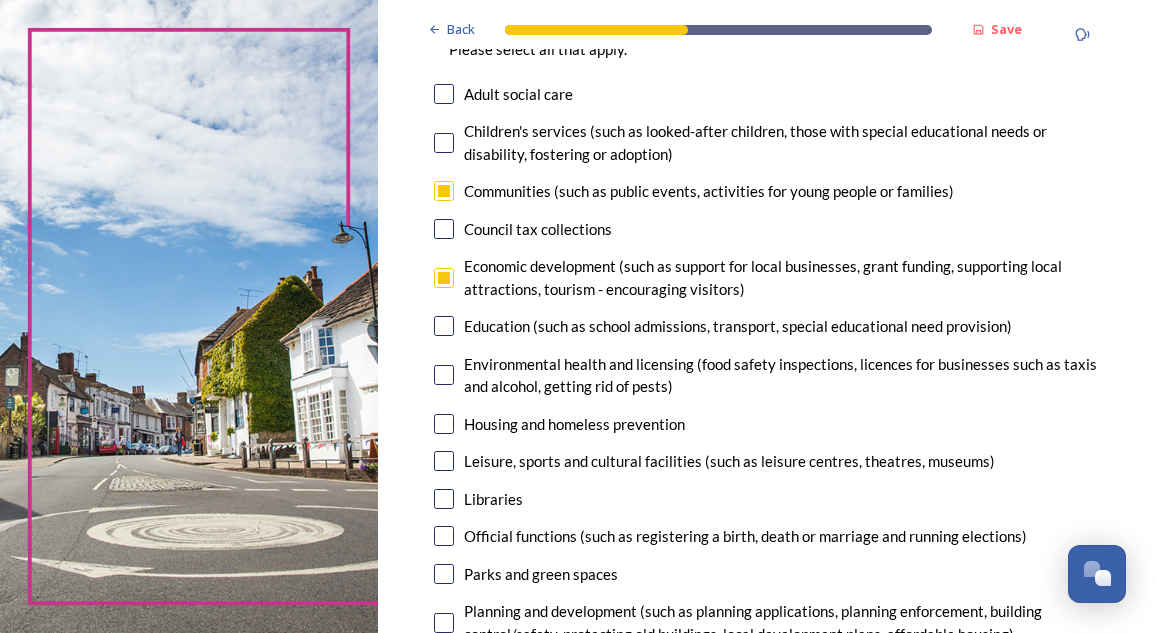 click at bounding box center (444, 375) 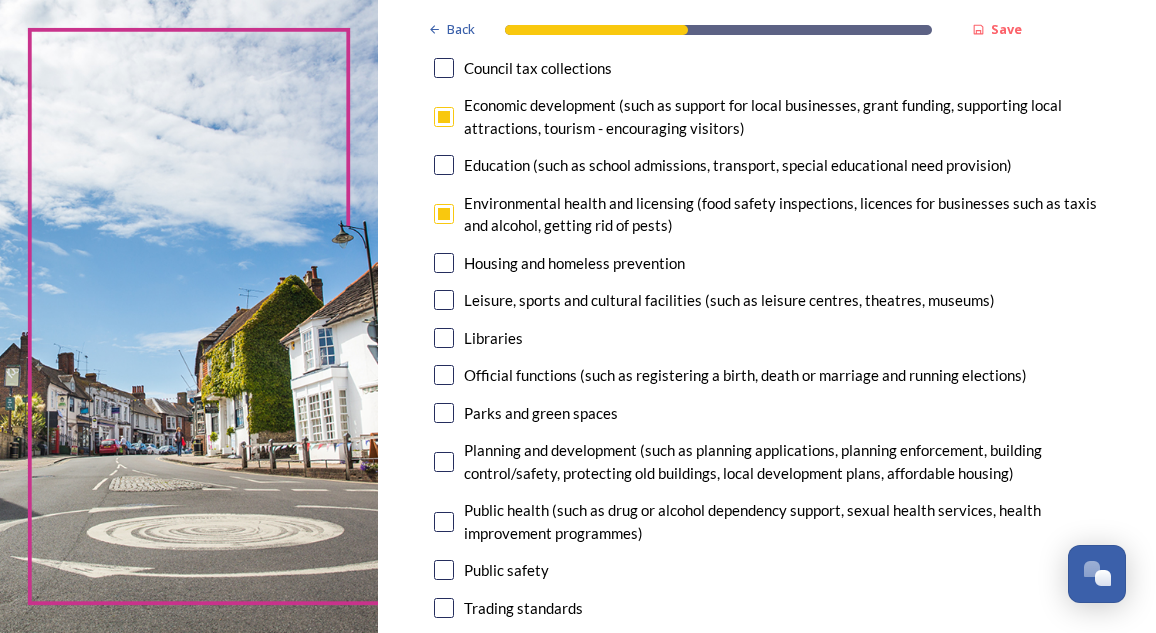 scroll, scrollTop: 353, scrollLeft: 0, axis: vertical 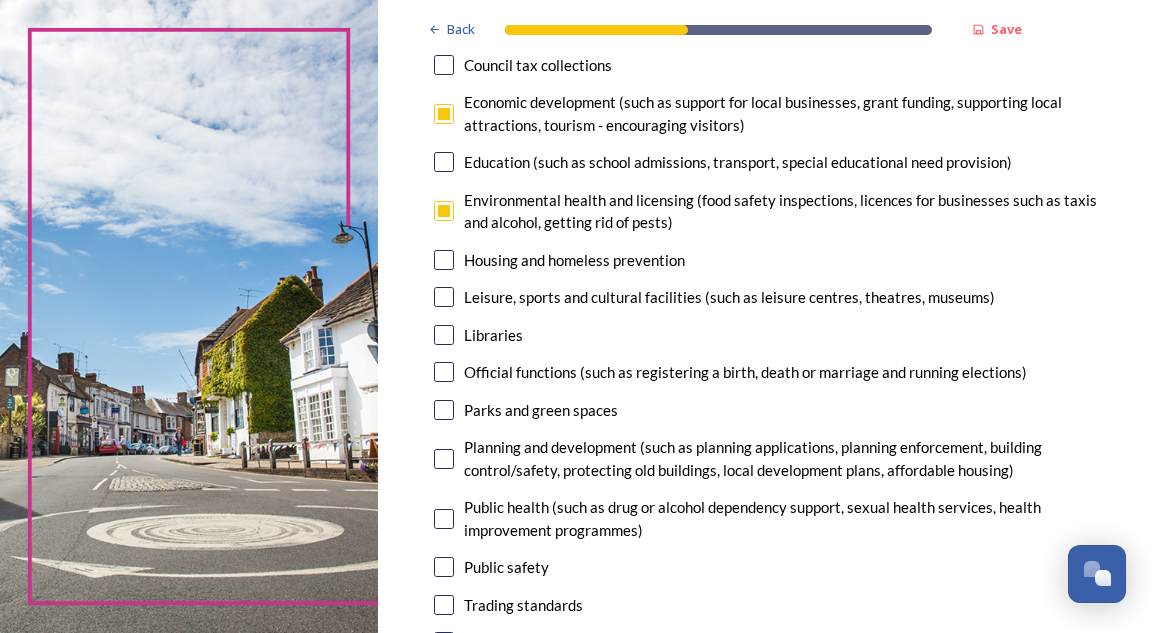 click at bounding box center [444, 297] 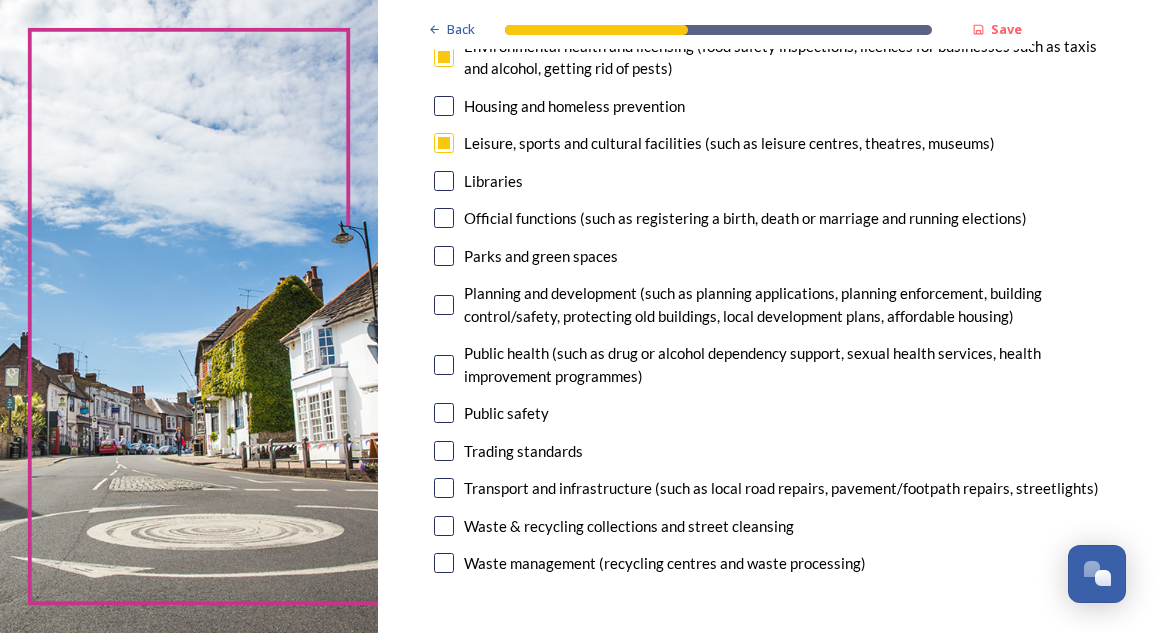 scroll, scrollTop: 513, scrollLeft: 0, axis: vertical 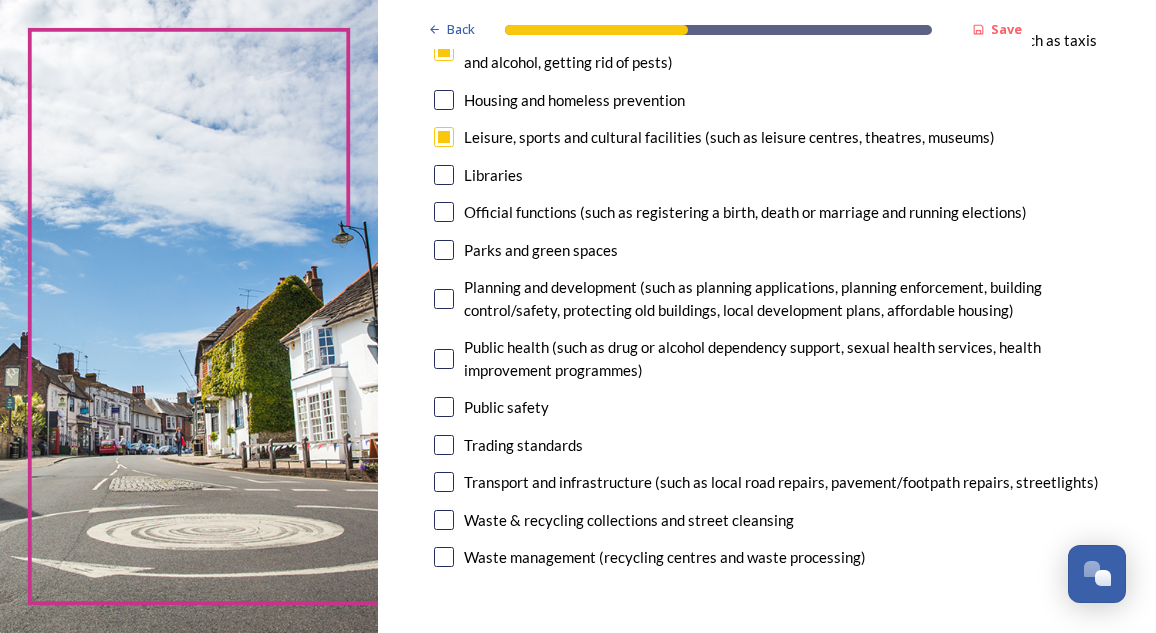 click at bounding box center (444, 250) 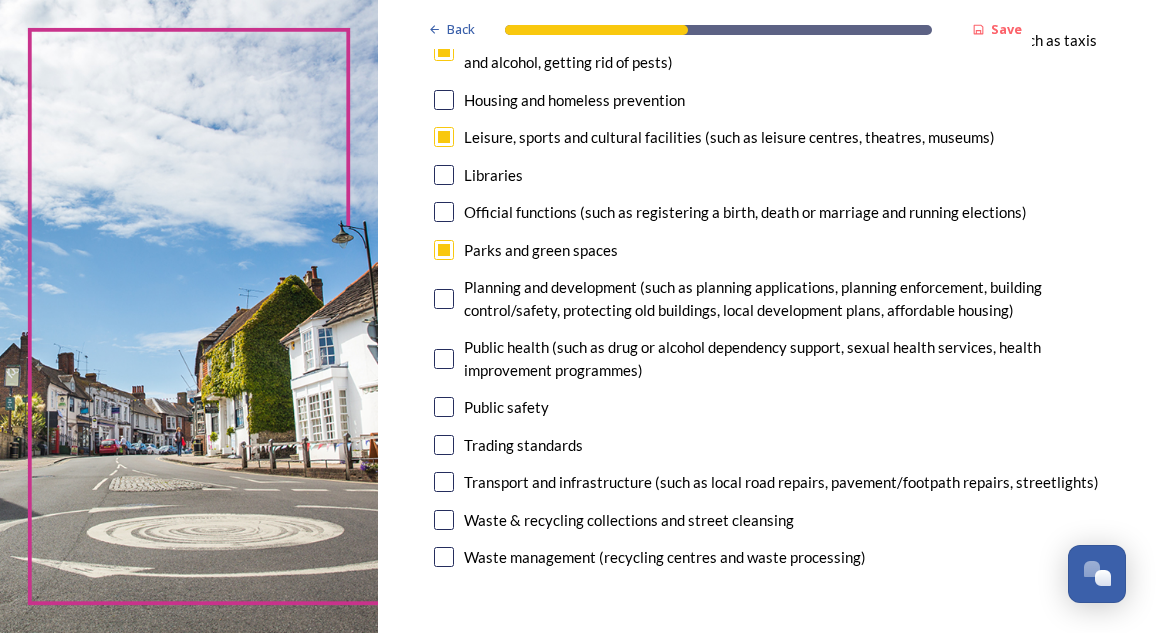 click at bounding box center [444, 359] 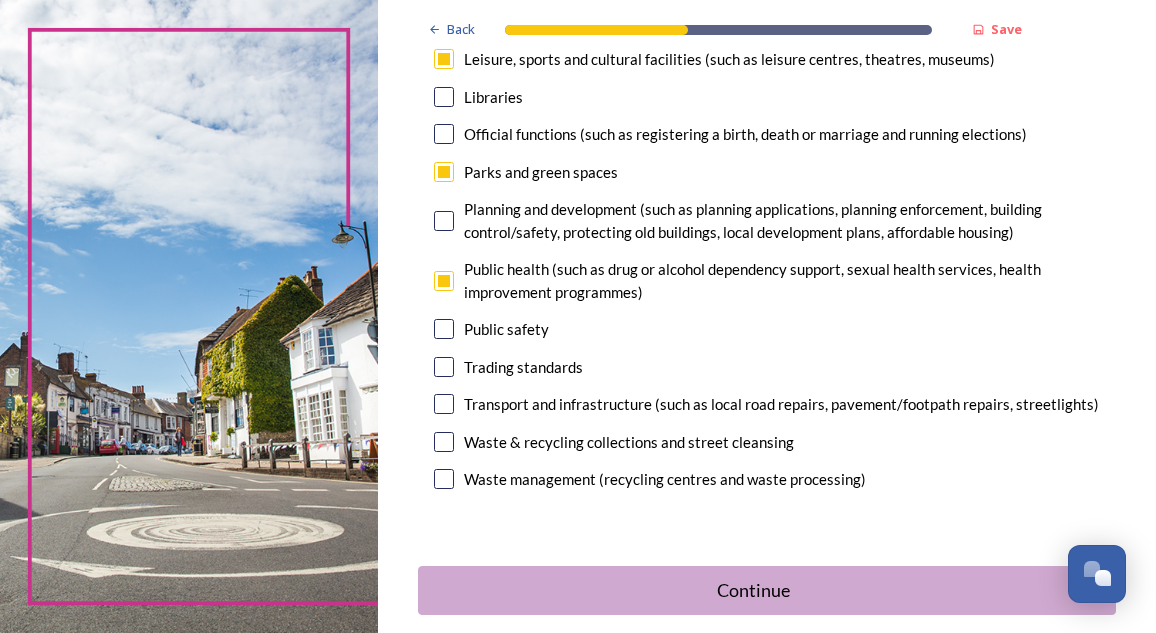 scroll, scrollTop: 594, scrollLeft: 0, axis: vertical 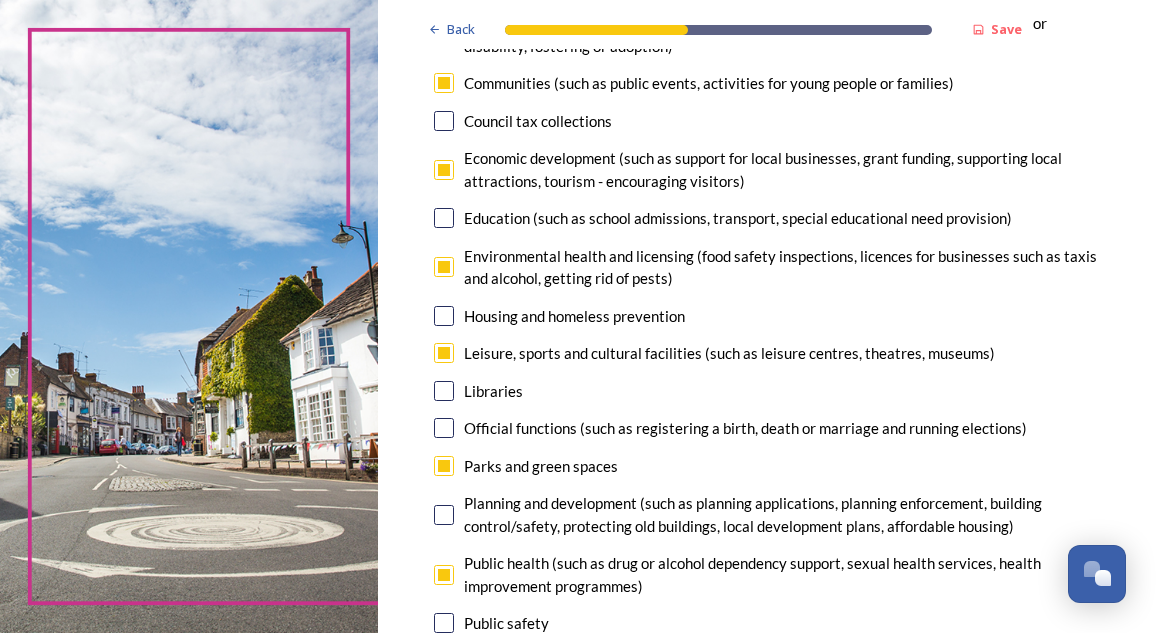 click at bounding box center [444, 267] 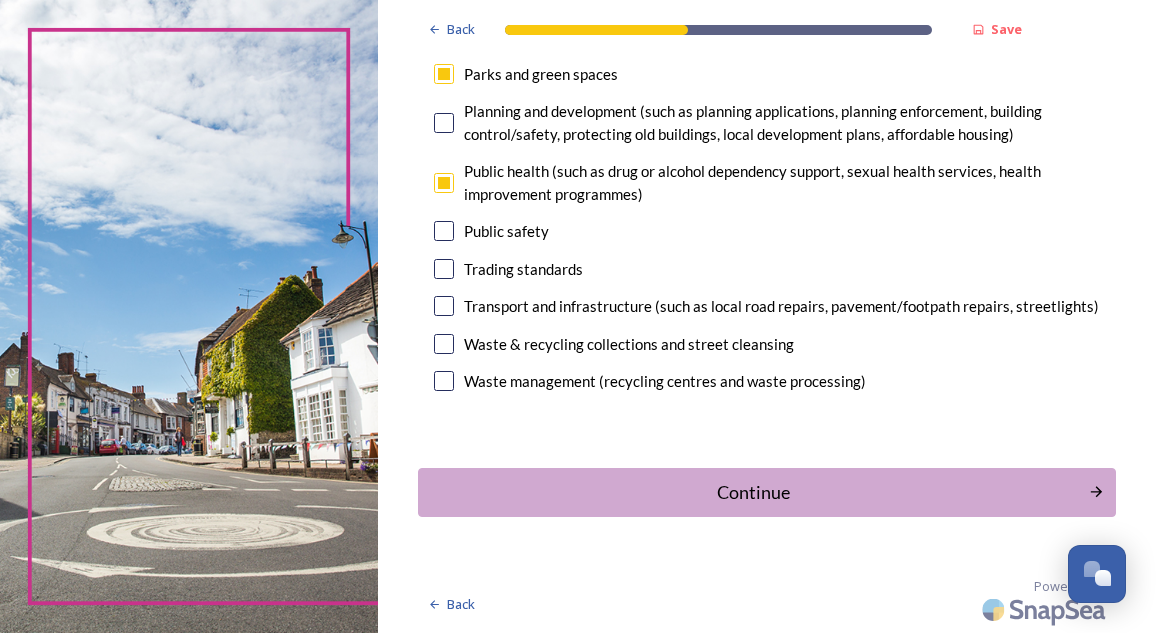 scroll, scrollTop: 710, scrollLeft: 0, axis: vertical 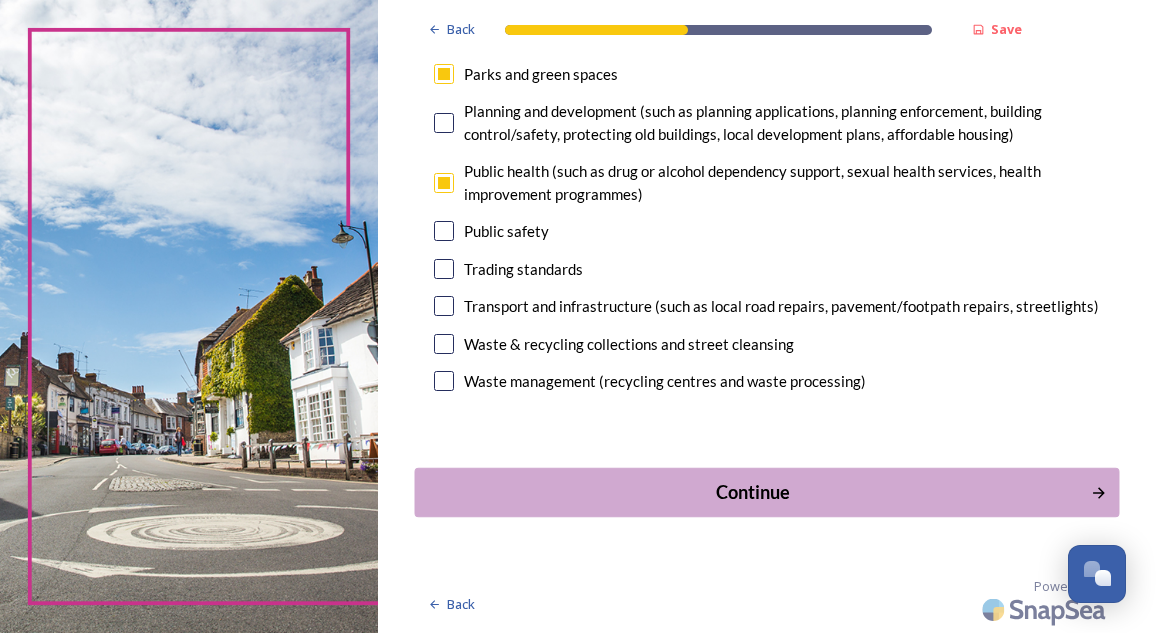 click on "Continue" at bounding box center (753, 491) 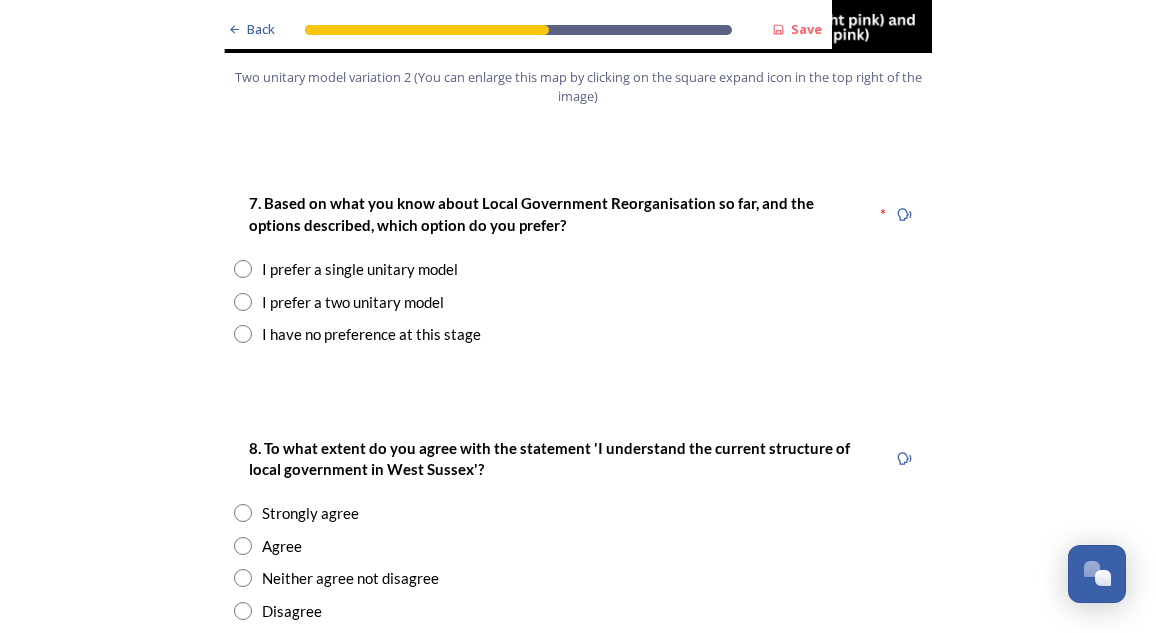 scroll, scrollTop: 2561, scrollLeft: 0, axis: vertical 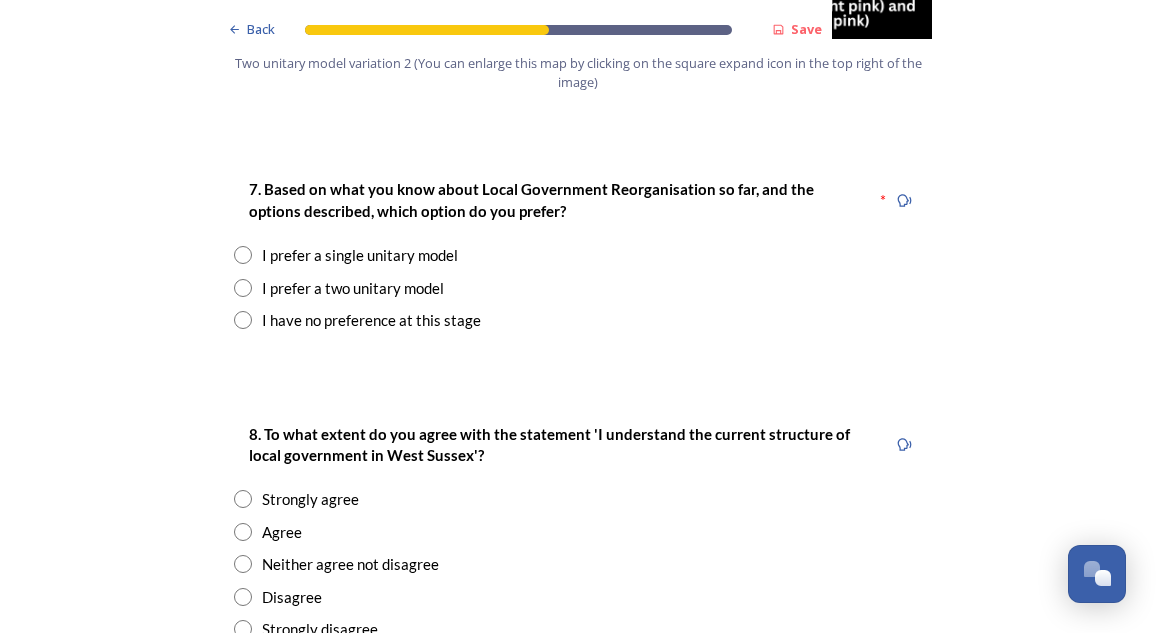 click at bounding box center (243, 255) 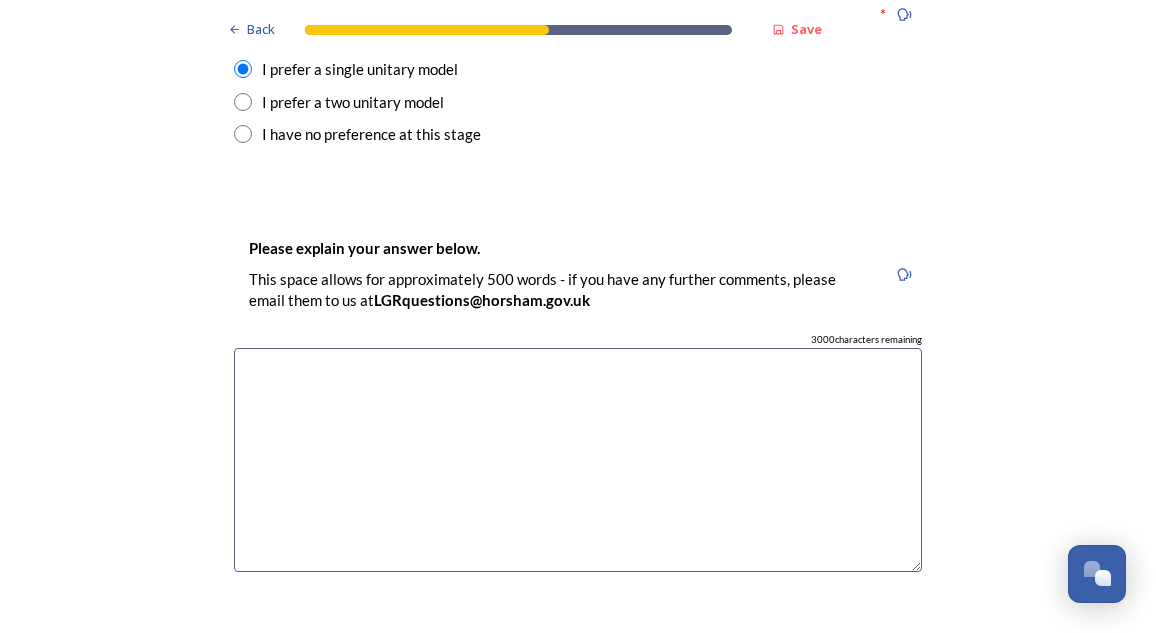 scroll, scrollTop: 2806, scrollLeft: 0, axis: vertical 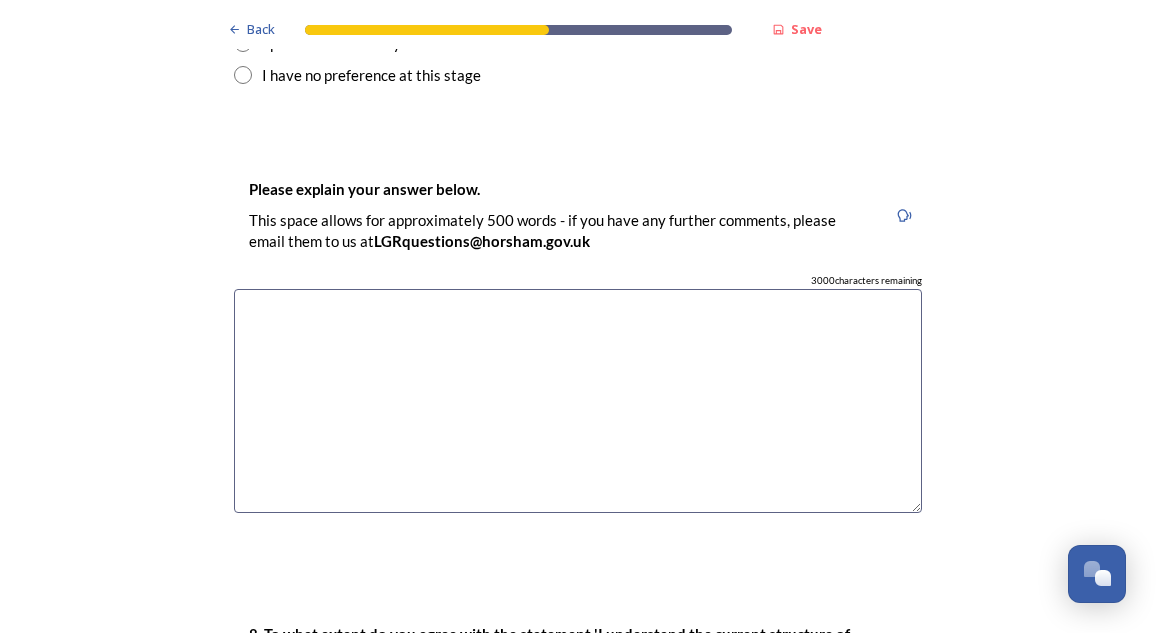 click at bounding box center (578, 401) 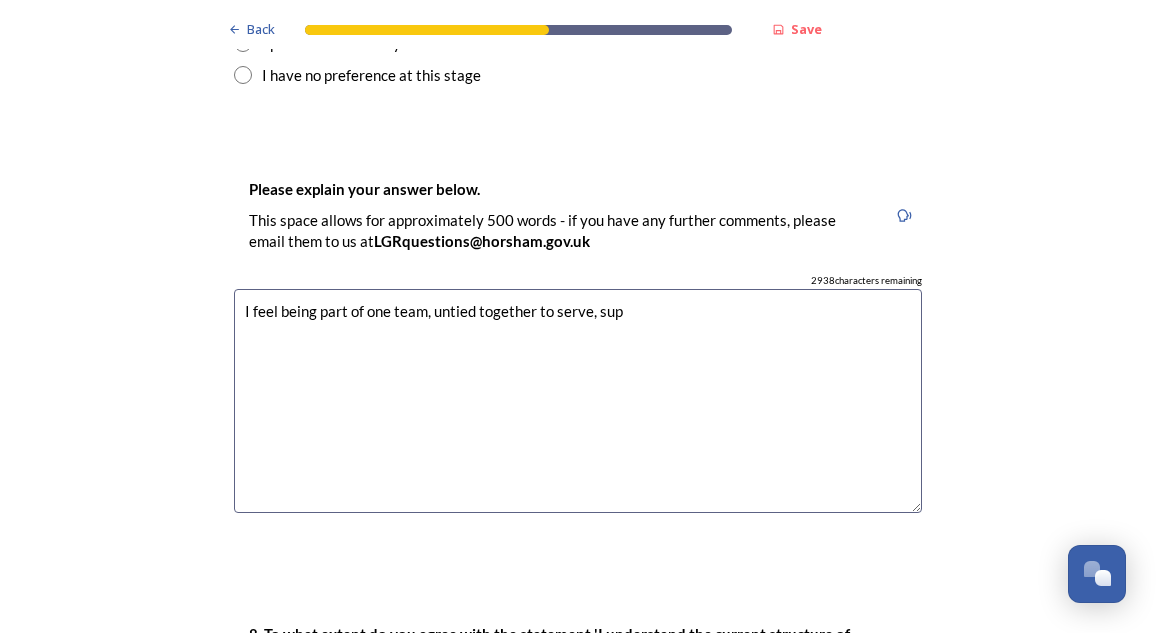 click on "I feel being part of one team, untied together to serve, suppo" at bounding box center (578, 401) 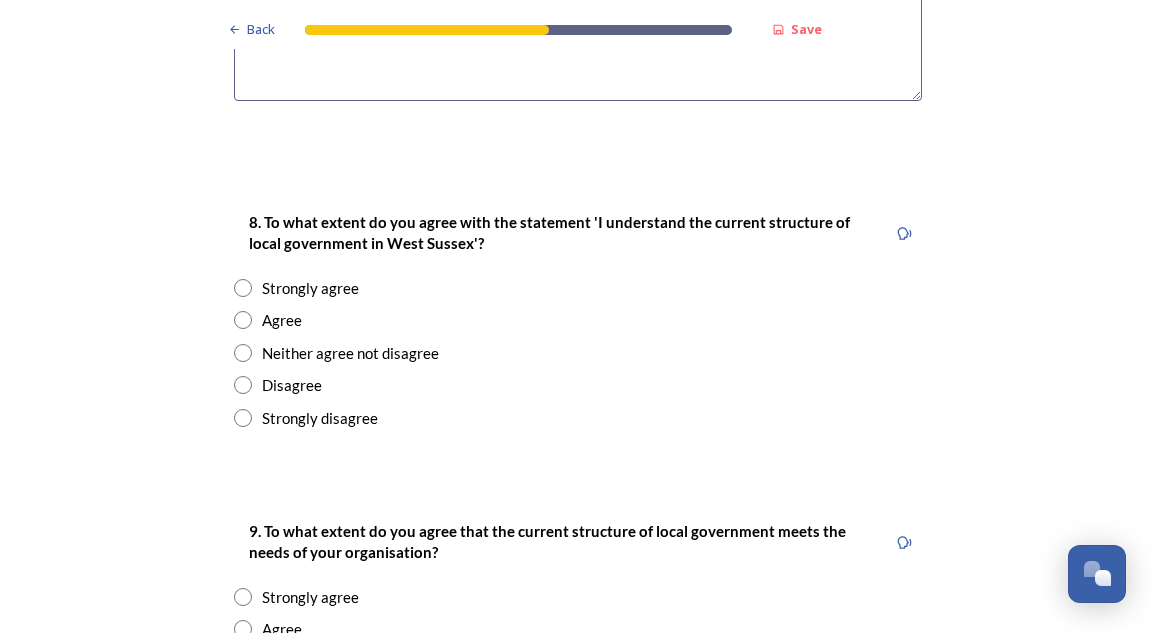 scroll, scrollTop: 3248, scrollLeft: 0, axis: vertical 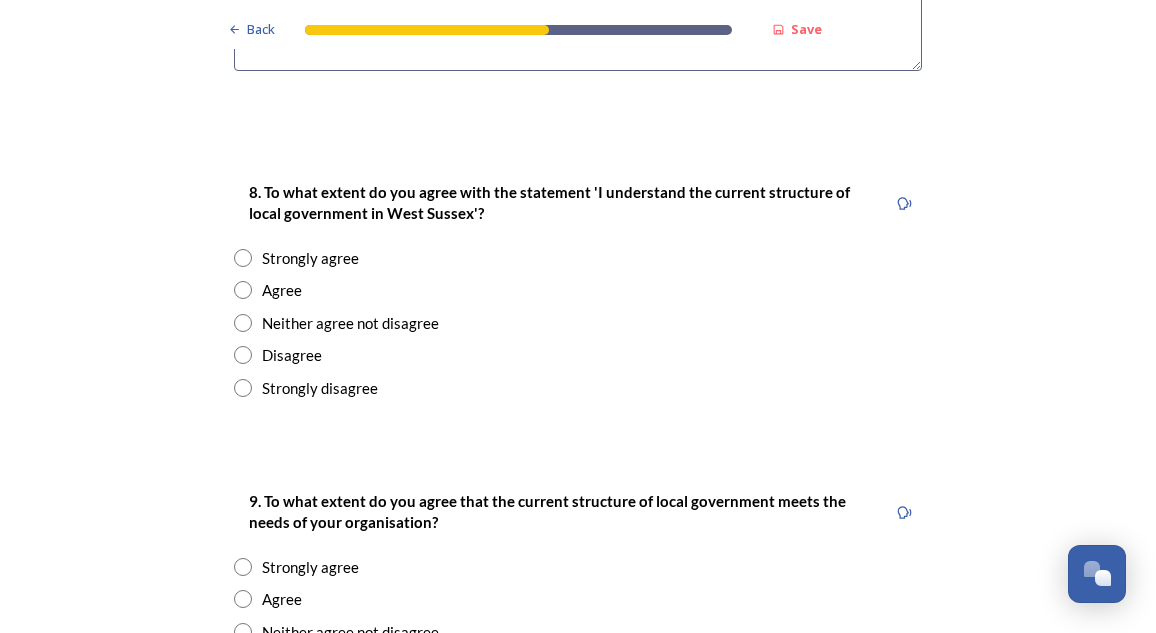 type on "I feel being part of one team, untied together to serve and support our local area makes more sense then working separately" 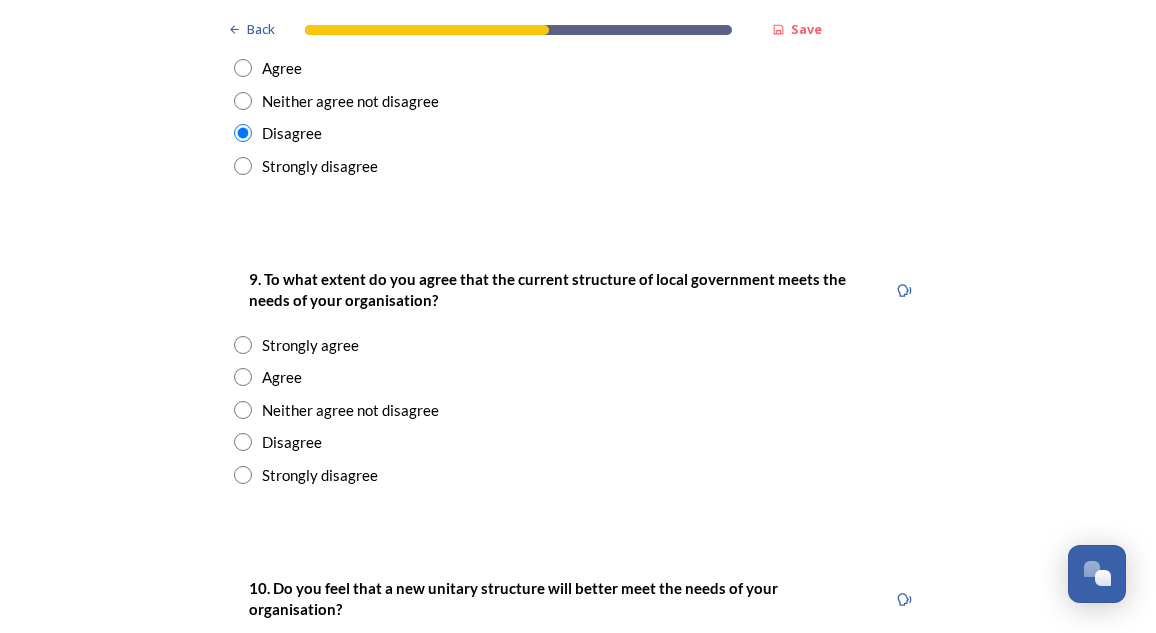 scroll, scrollTop: 3543, scrollLeft: 0, axis: vertical 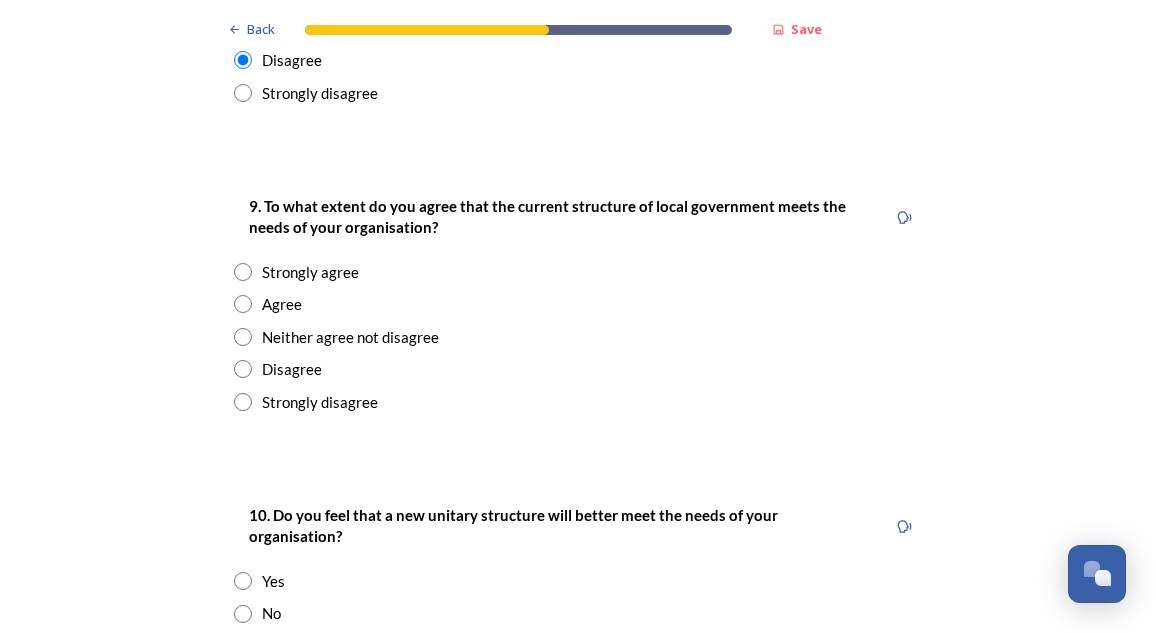 click at bounding box center [243, 337] 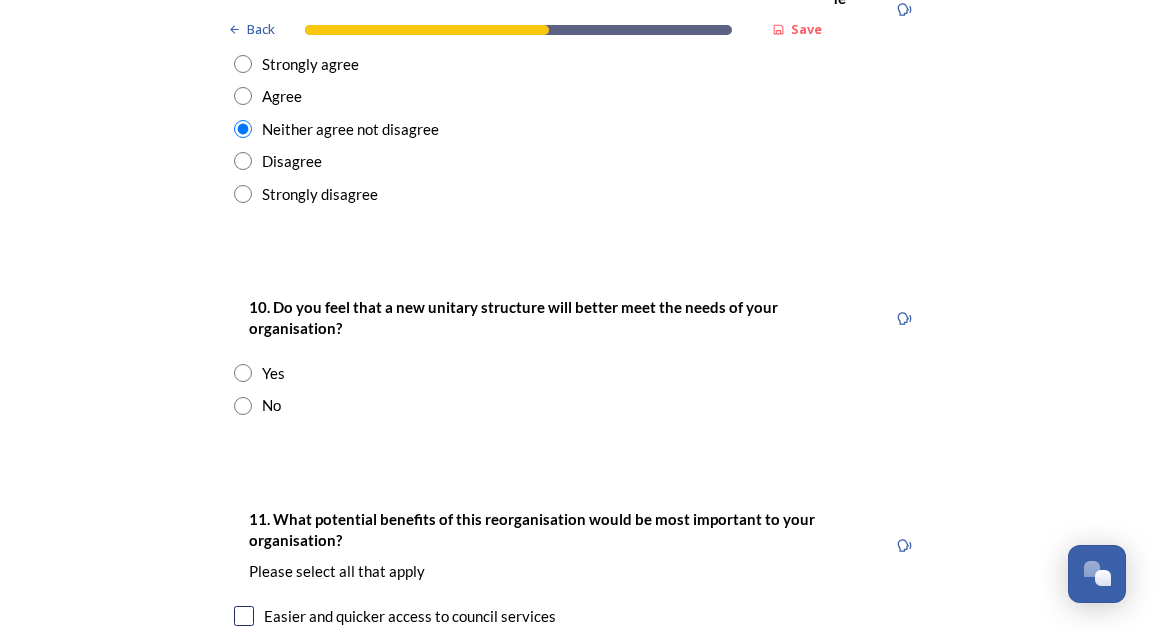 scroll, scrollTop: 3758, scrollLeft: 0, axis: vertical 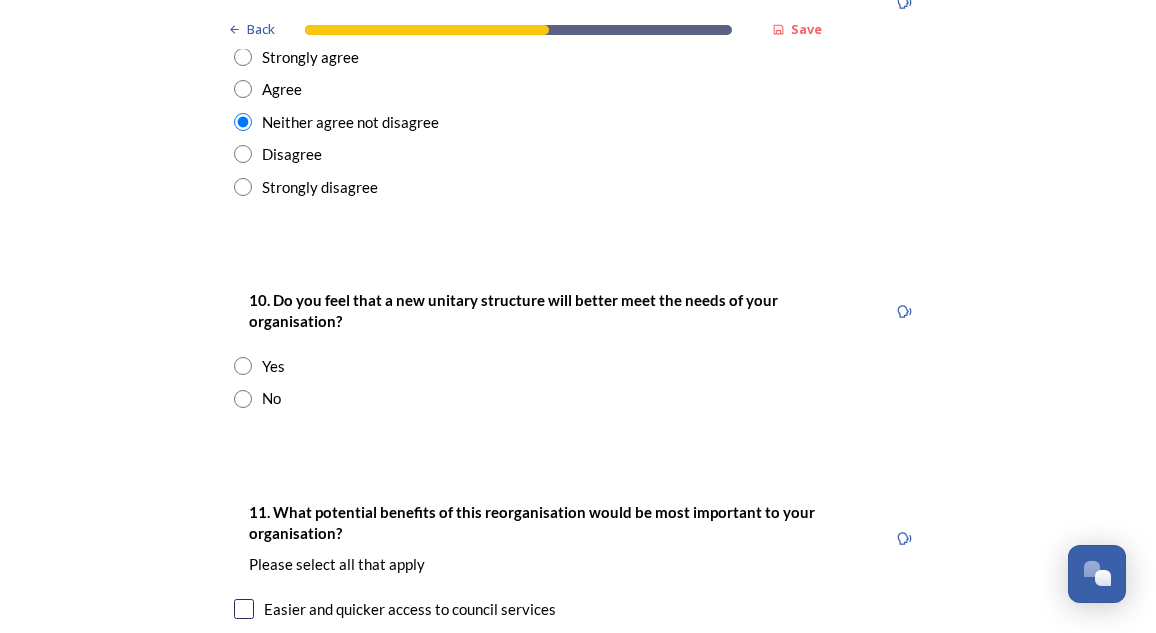 click at bounding box center (243, 366) 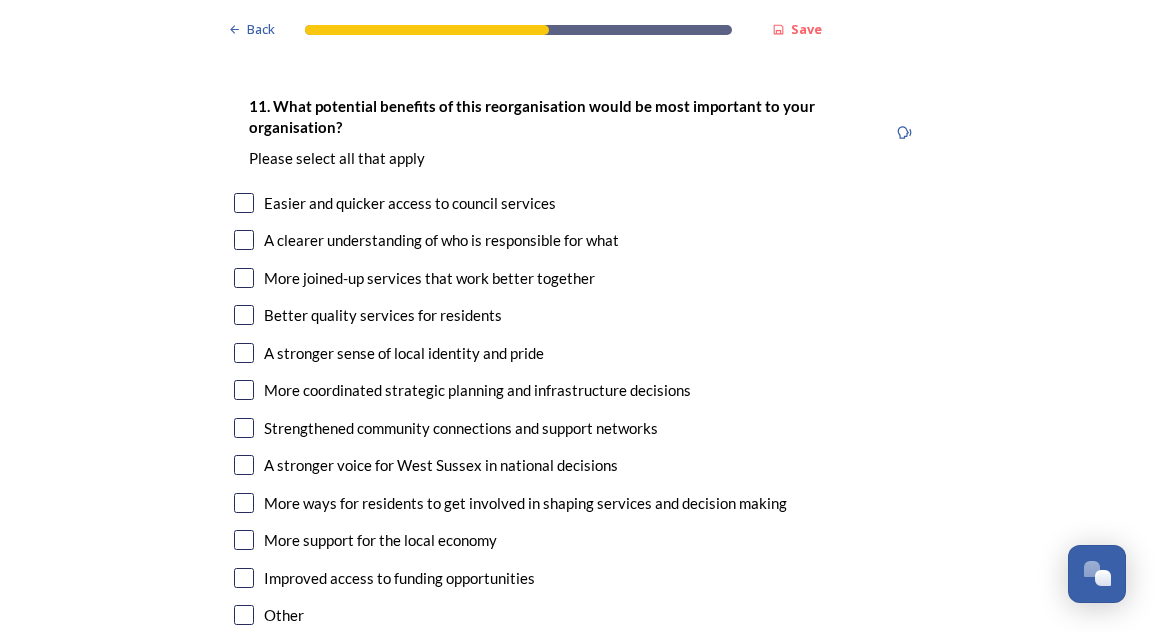 scroll, scrollTop: 4193, scrollLeft: 0, axis: vertical 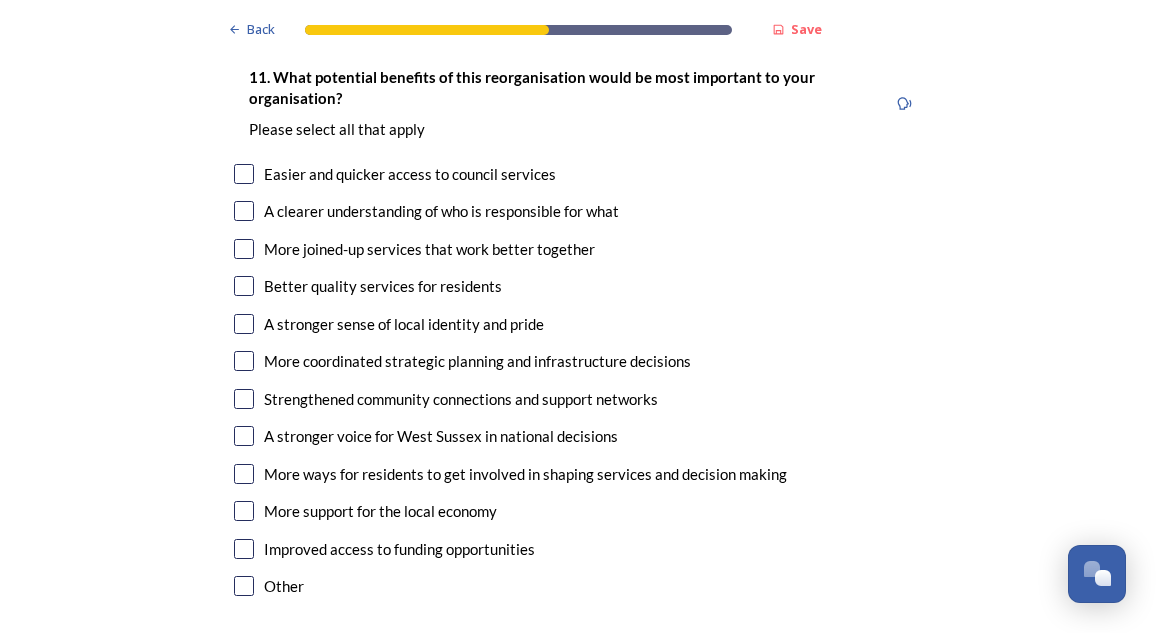 click at bounding box center (244, 249) 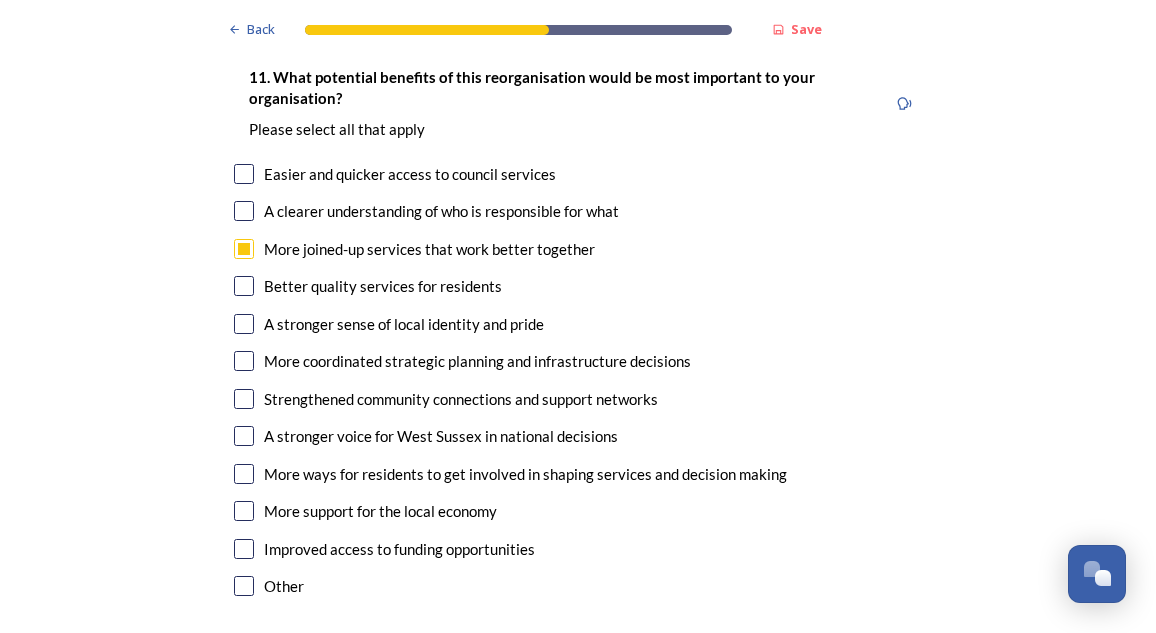 click at bounding box center [244, 324] 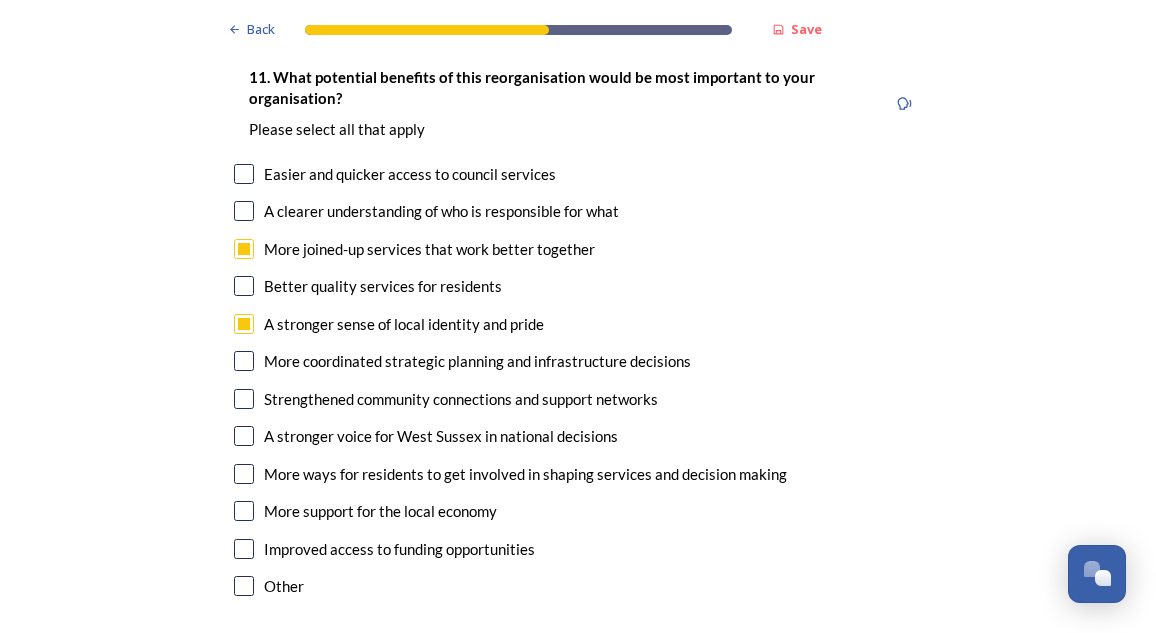 click at bounding box center (244, 399) 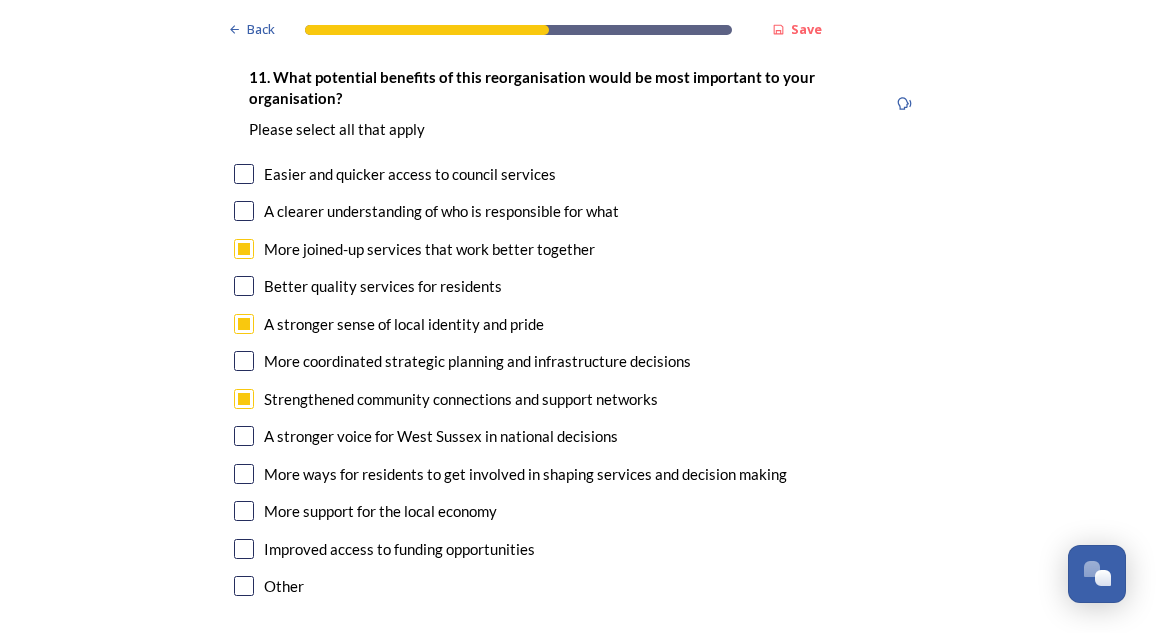 click at bounding box center (244, 436) 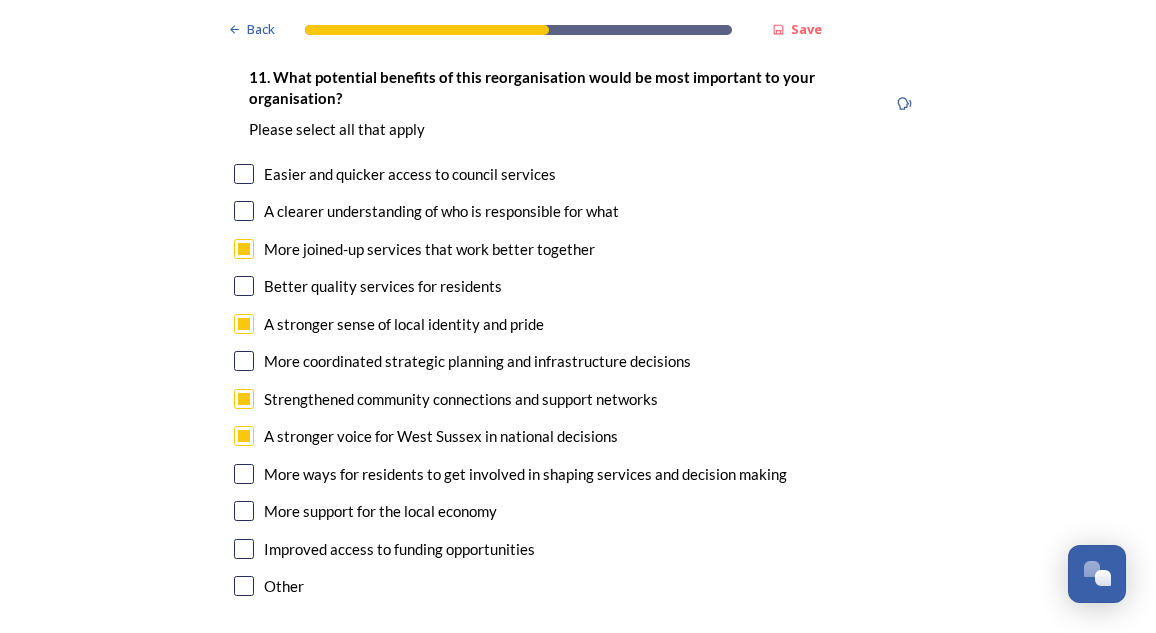 click at bounding box center (244, 474) 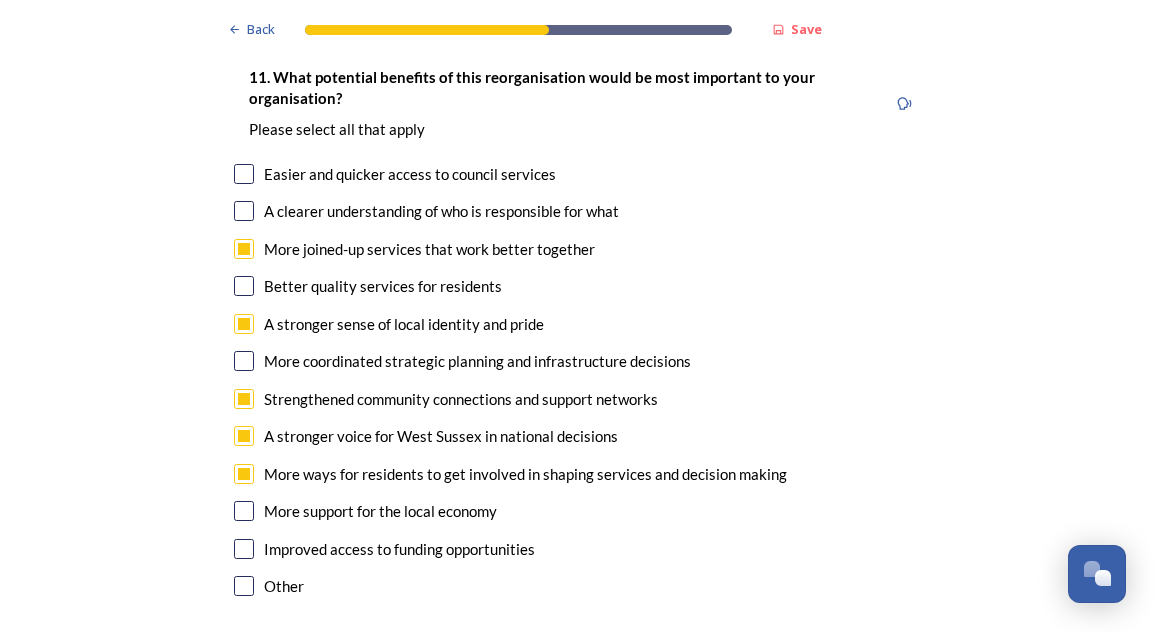 click at bounding box center [244, 511] 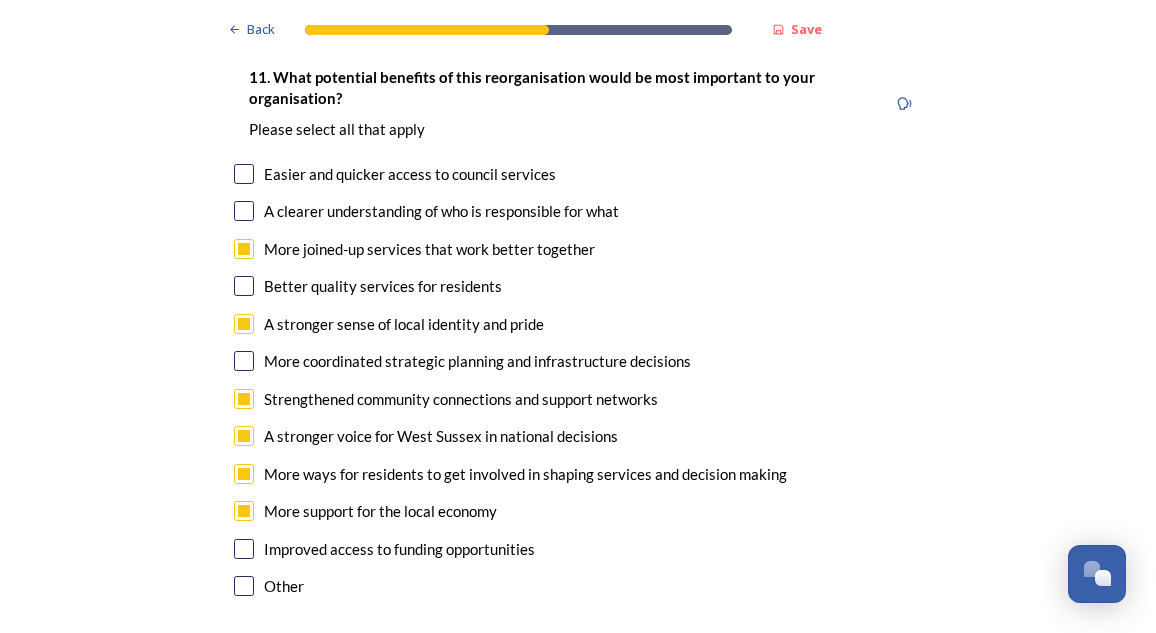 click at bounding box center (244, 549) 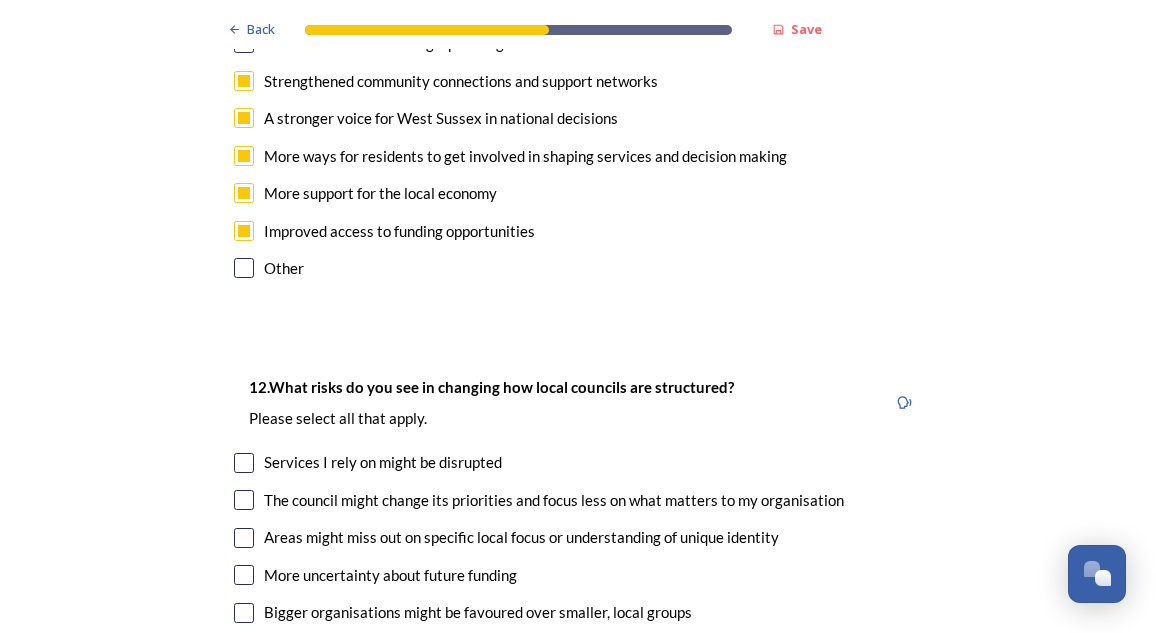 scroll, scrollTop: 4635, scrollLeft: 0, axis: vertical 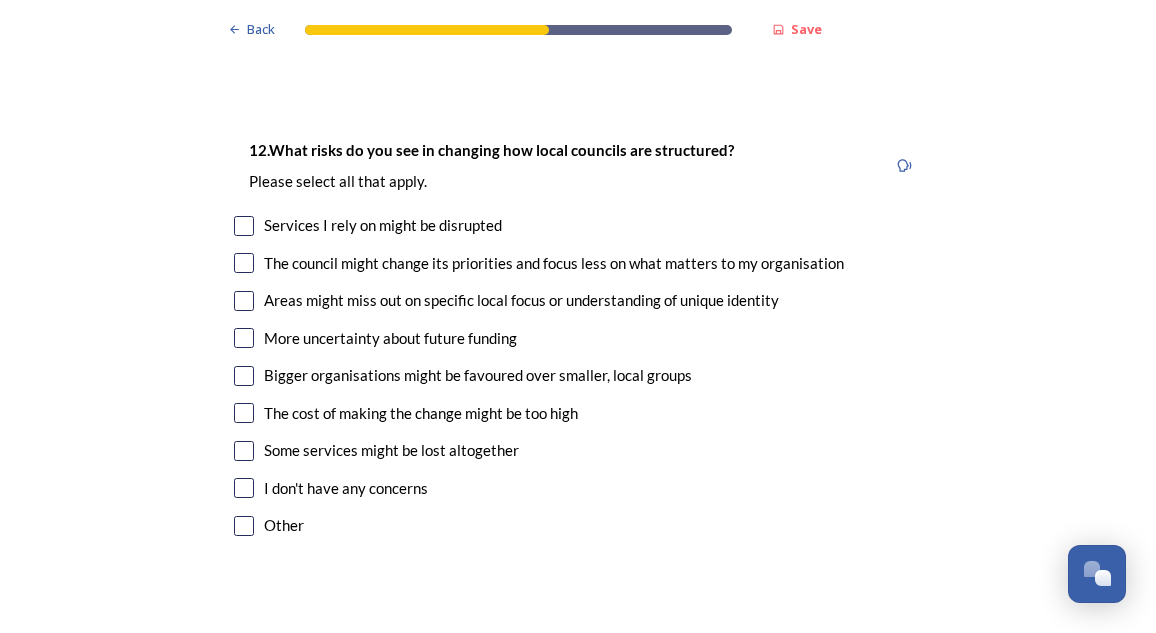 click at bounding box center (244, 263) 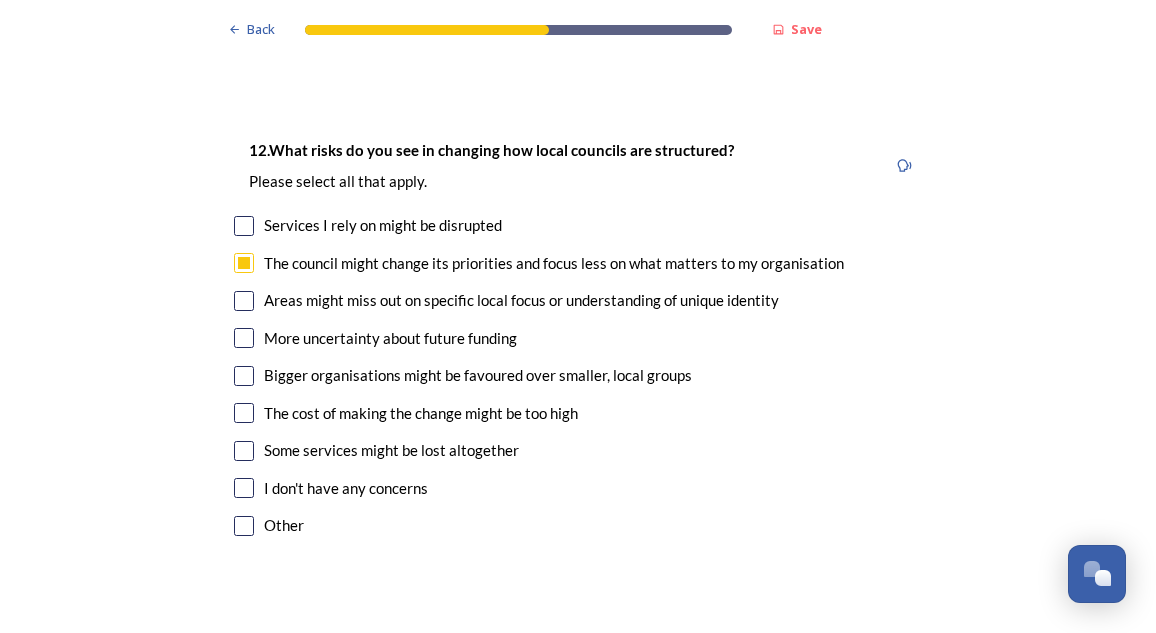 click at bounding box center [244, 301] 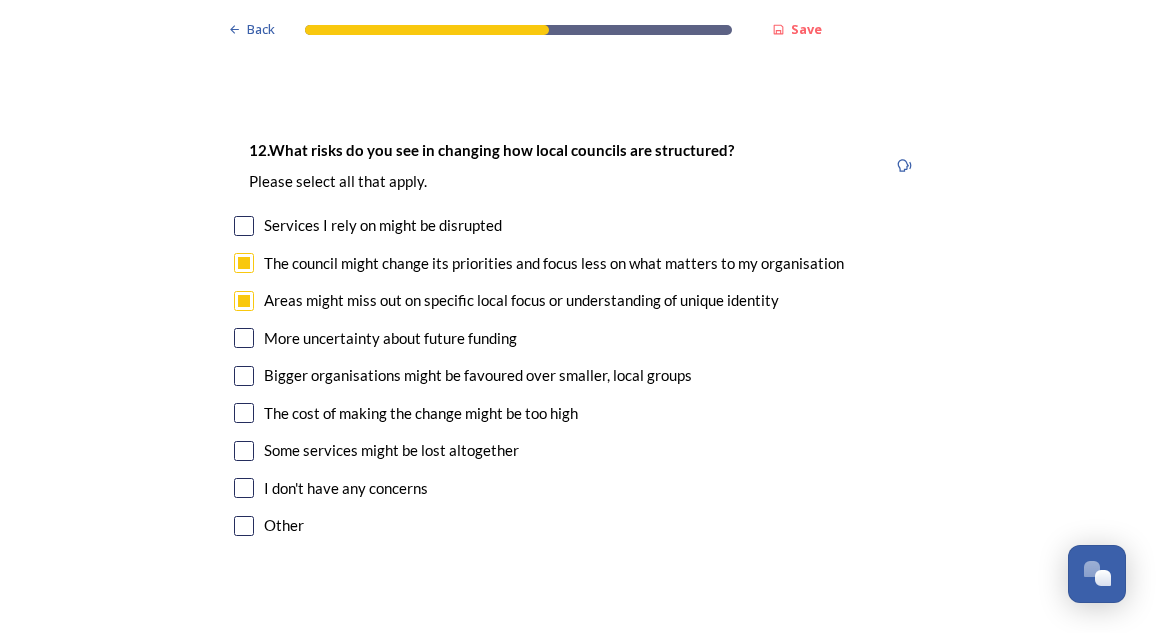click at bounding box center (244, 376) 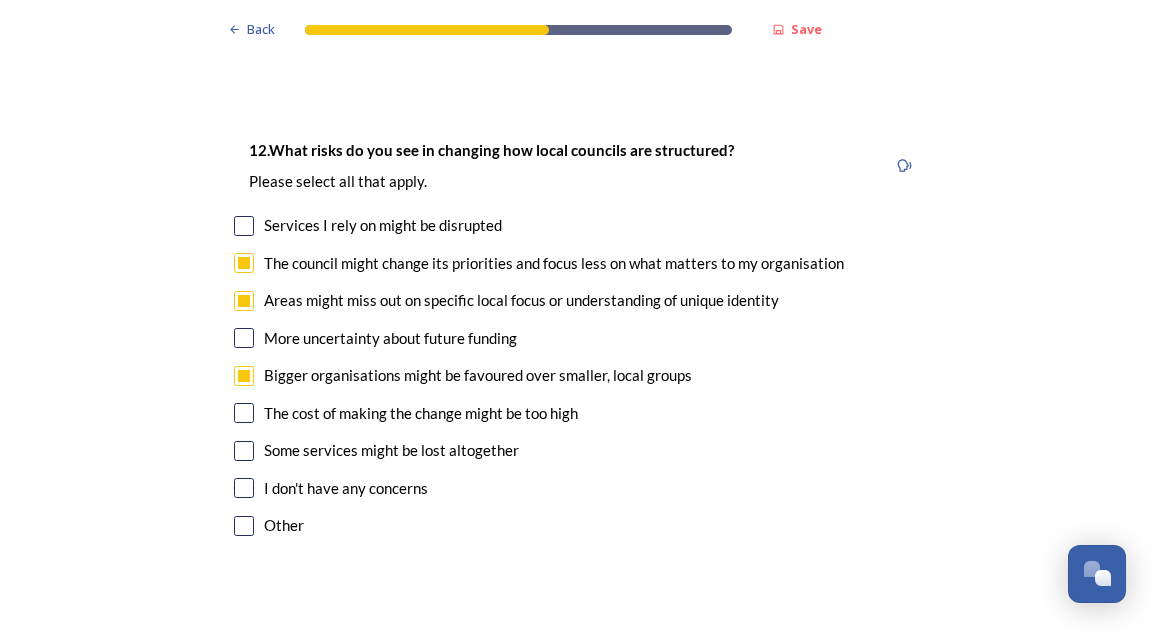click at bounding box center (244, 413) 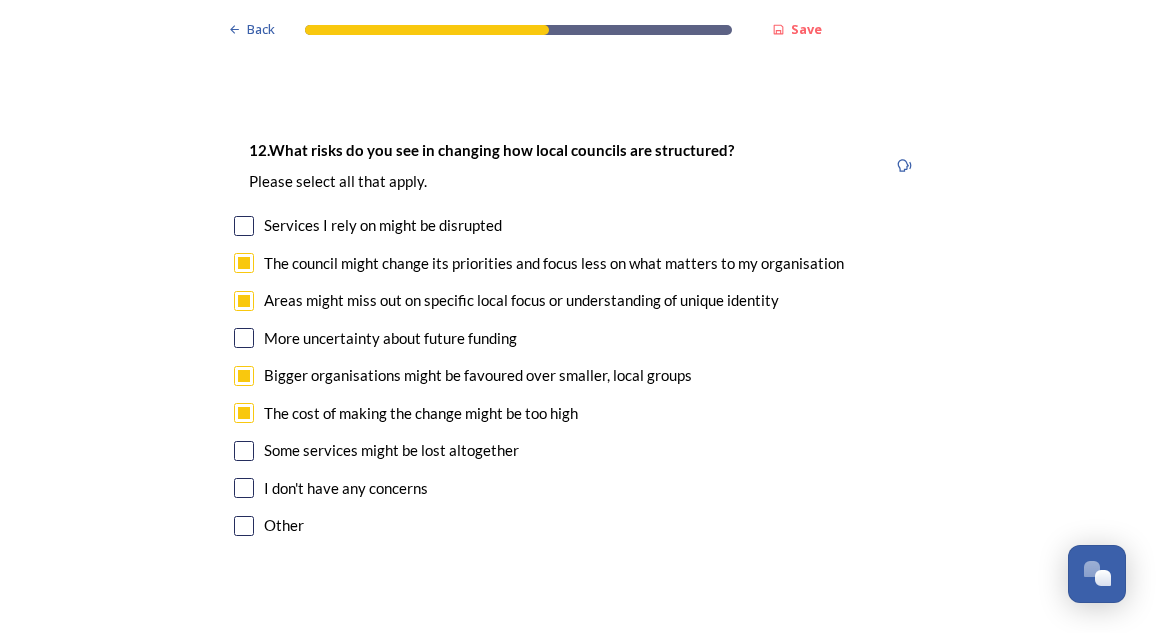 click at bounding box center [244, 451] 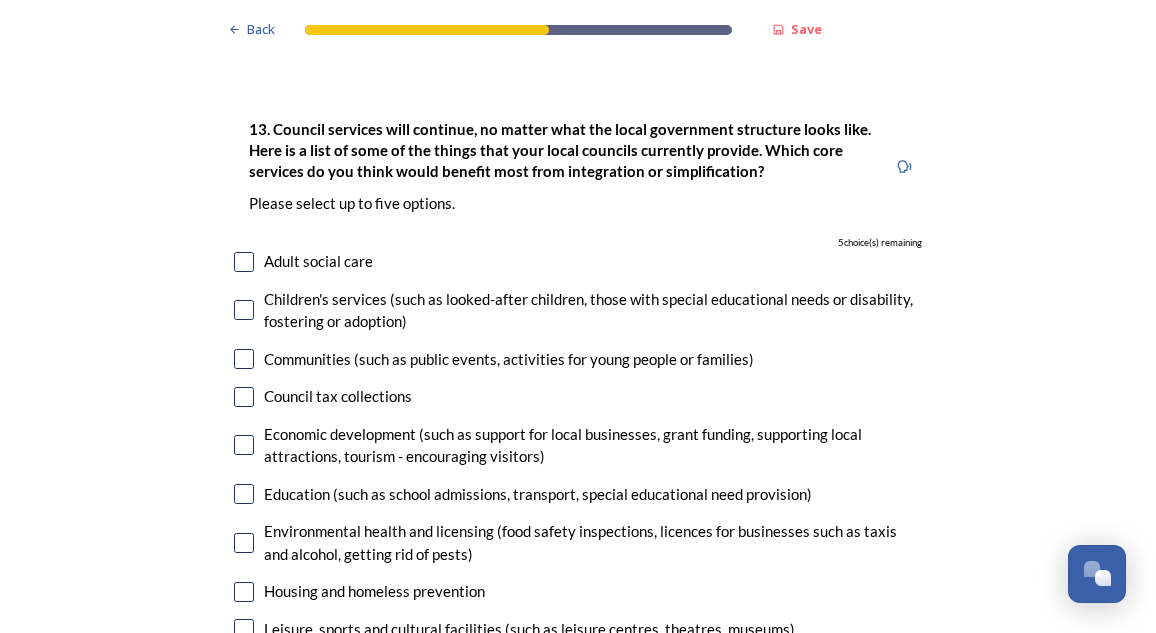 scroll, scrollTop: 5270, scrollLeft: 0, axis: vertical 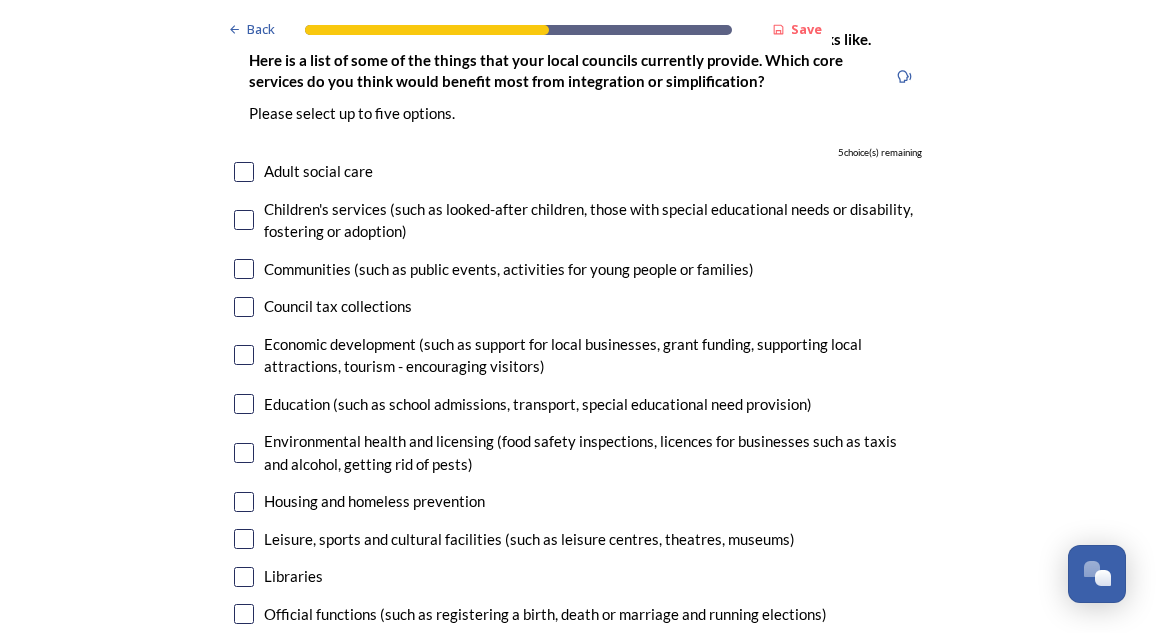 click at bounding box center [244, 220] 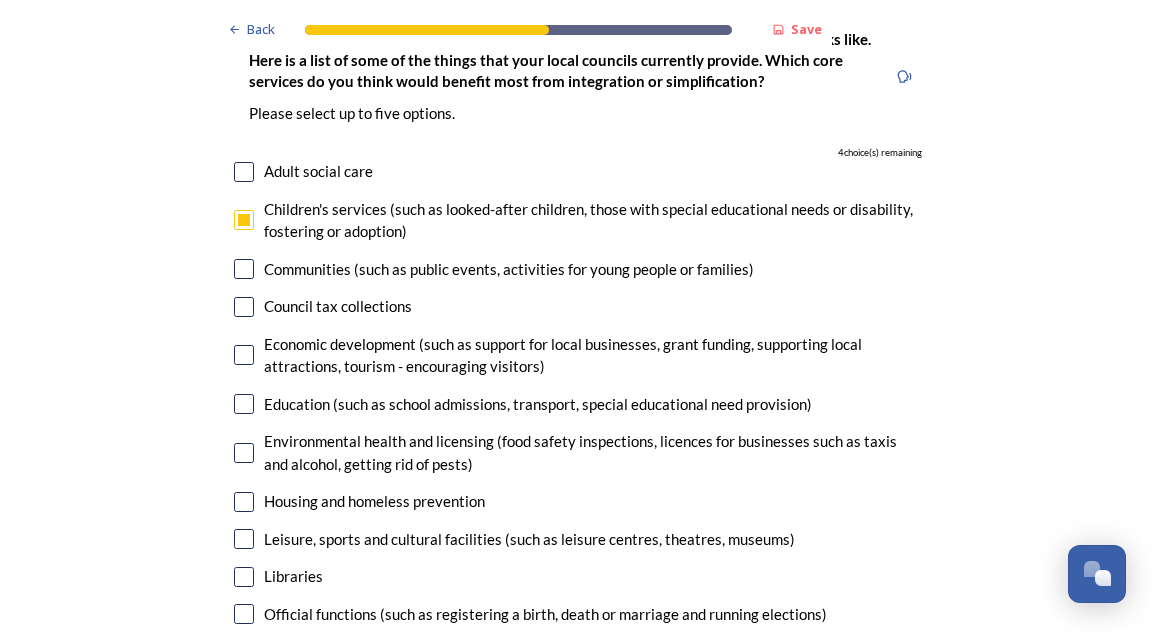click at bounding box center [244, 269] 